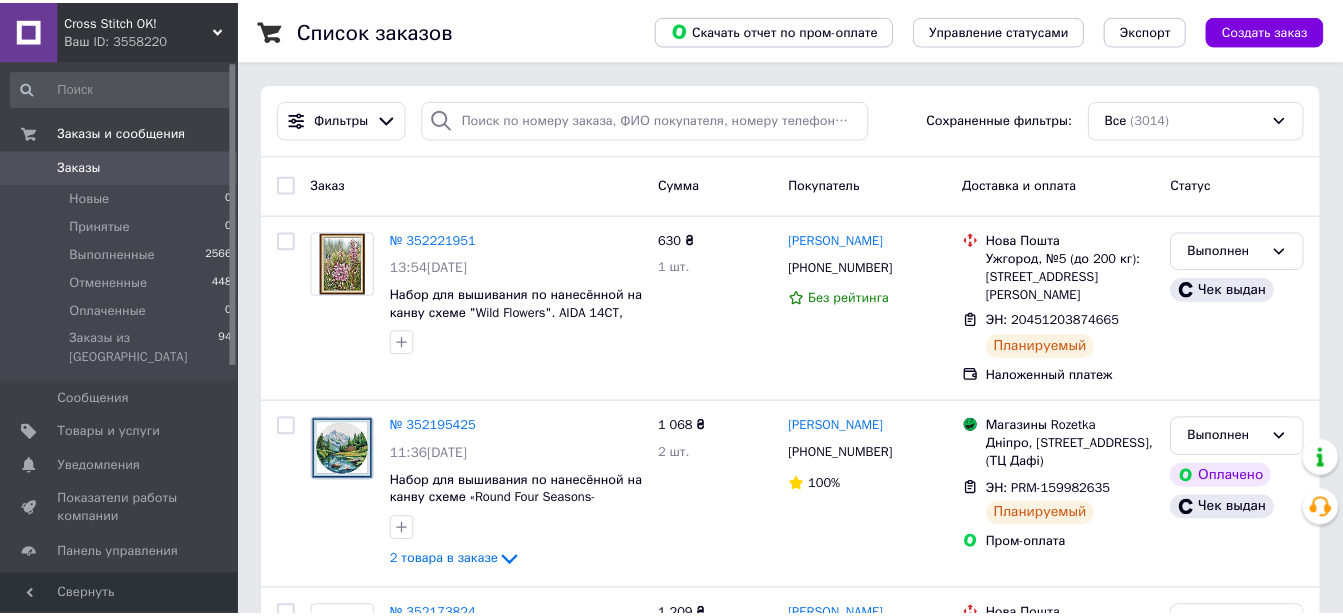 scroll, scrollTop: 0, scrollLeft: 0, axis: both 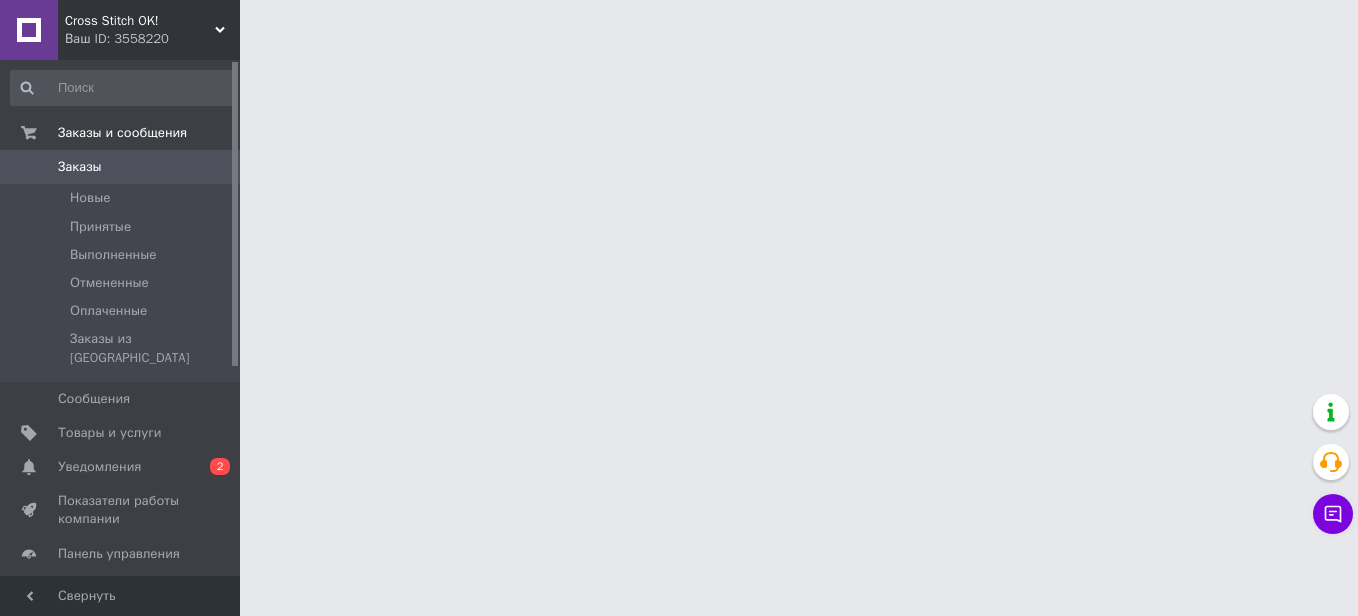 click on "Уведомления" at bounding box center [99, 467] 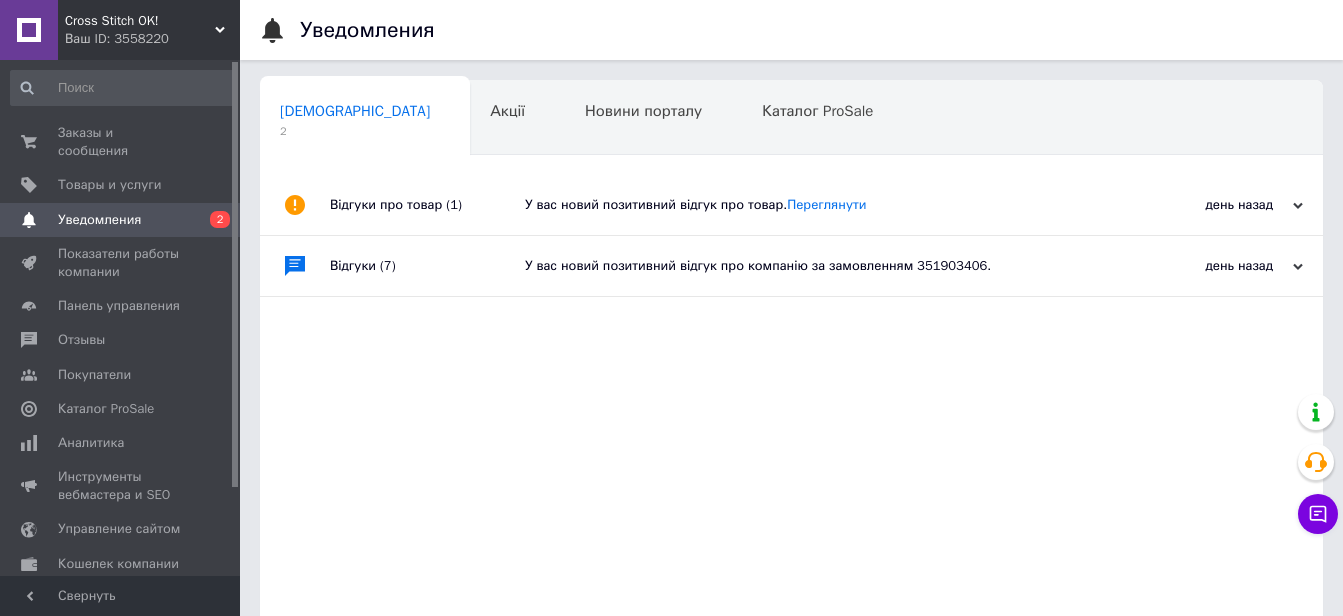 scroll, scrollTop: 189, scrollLeft: 0, axis: vertical 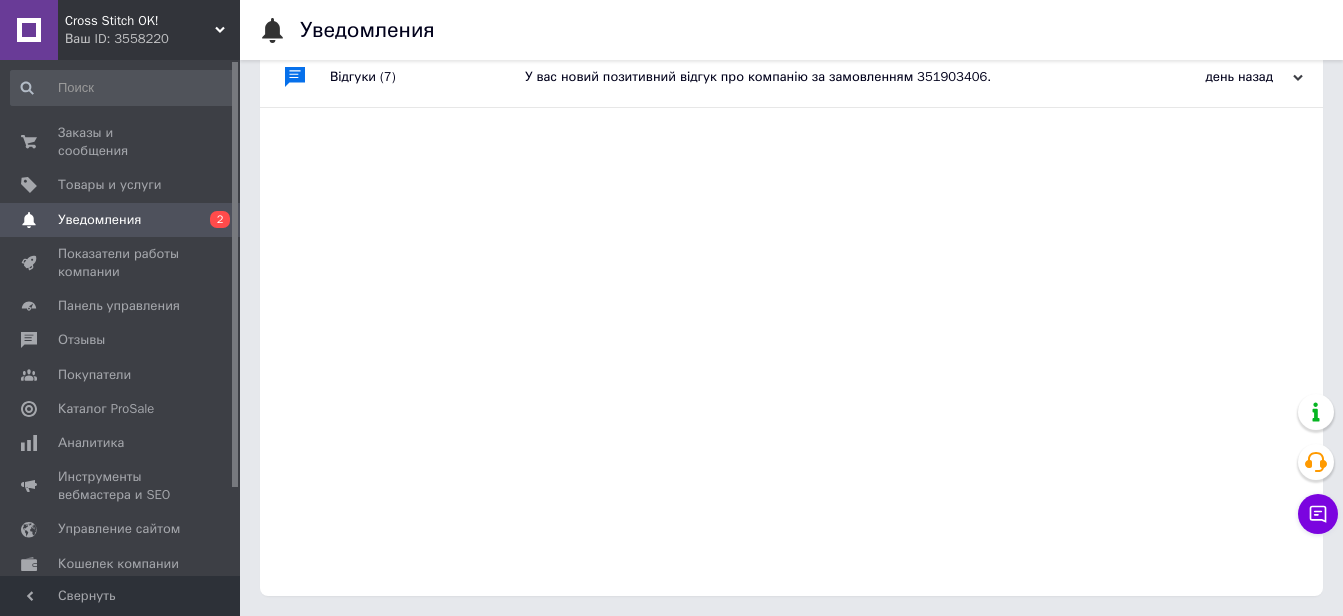 click on "У вас новий позитивний відгук про компанію за замовленням 351903406." at bounding box center [814, 77] 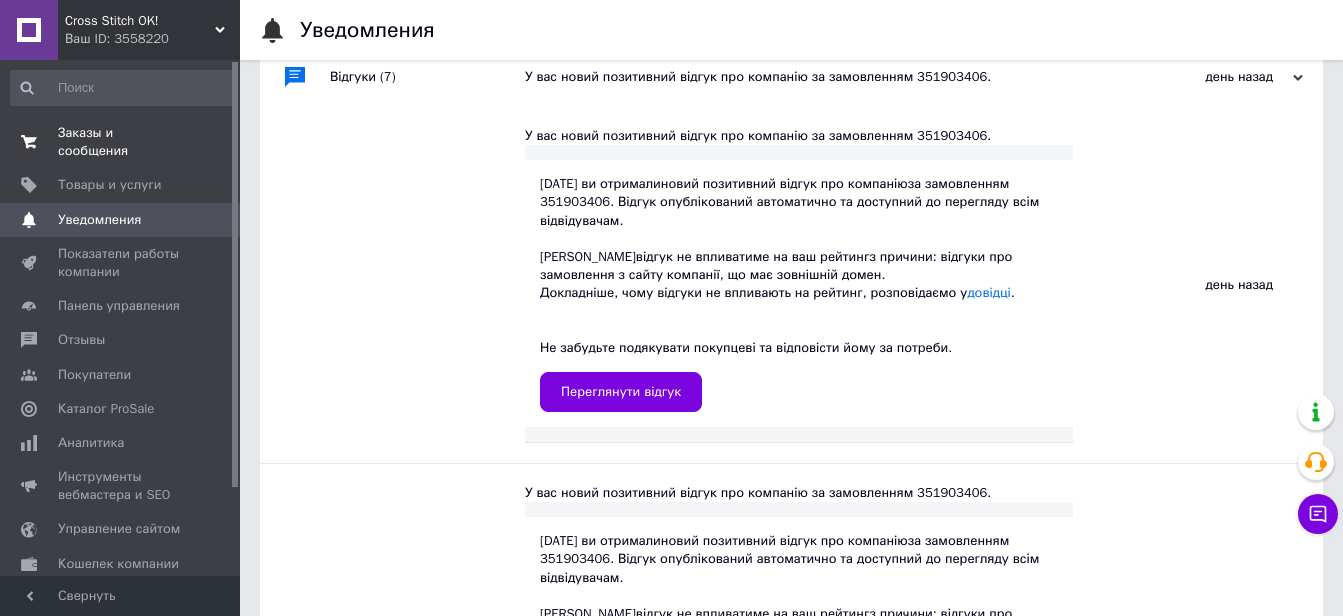 click on "Заказы и сообщения" at bounding box center [121, 142] 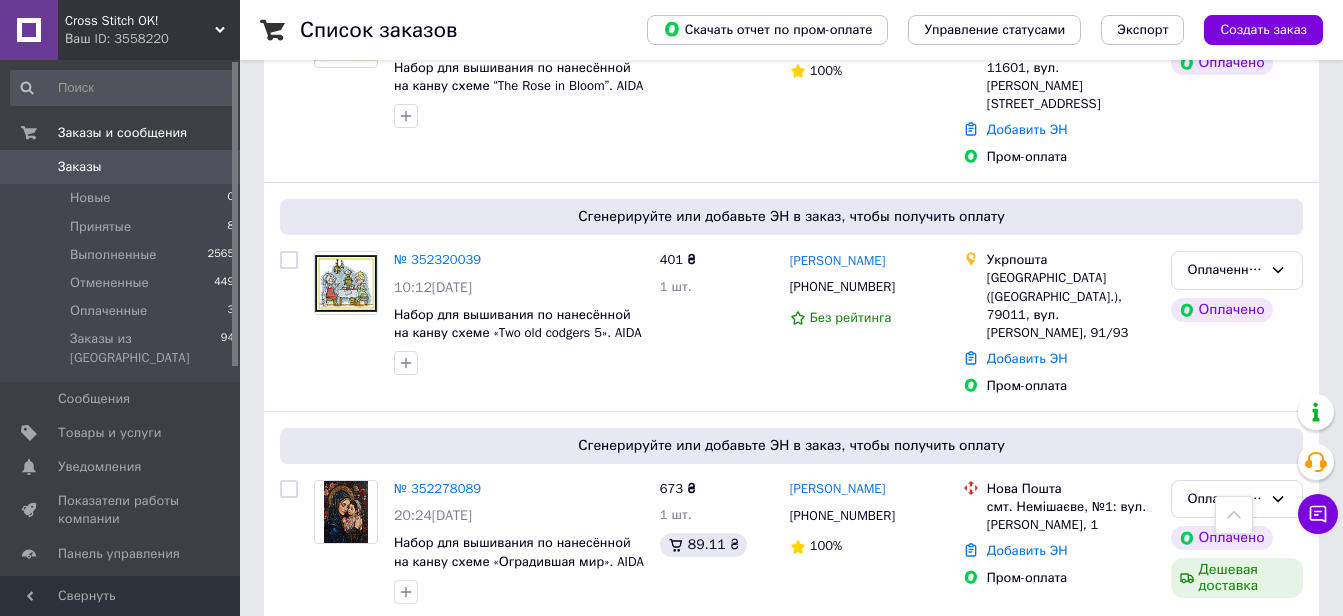 scroll, scrollTop: 1900, scrollLeft: 0, axis: vertical 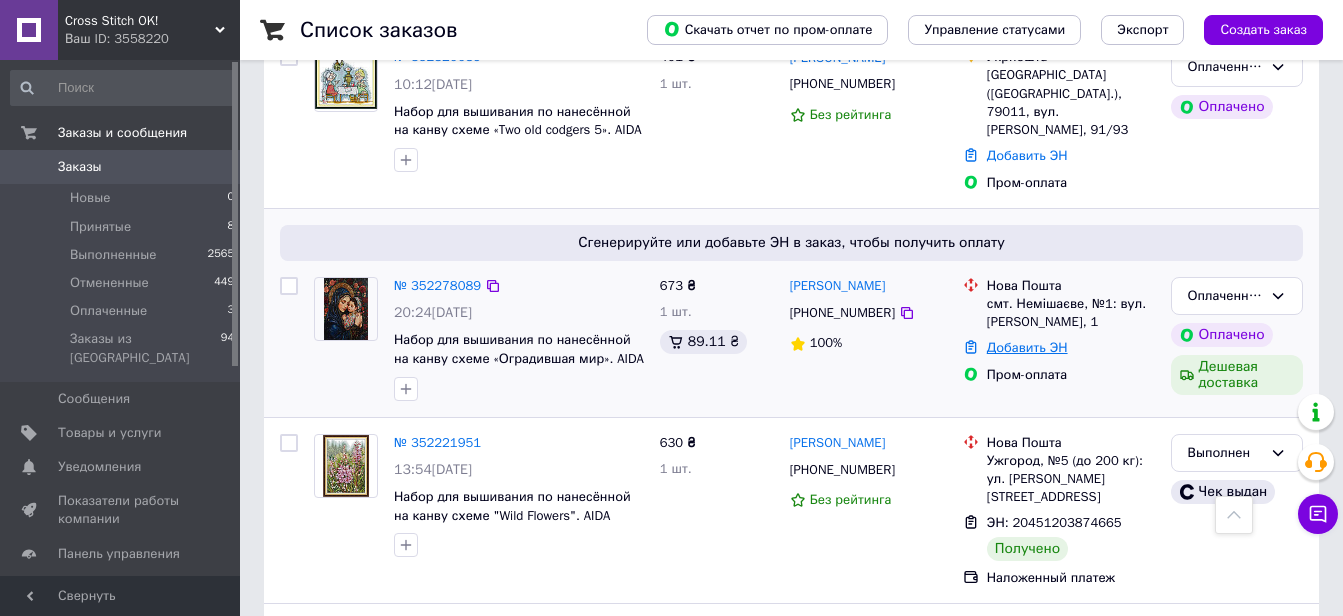 click on "Добавить ЭН" at bounding box center [1027, 347] 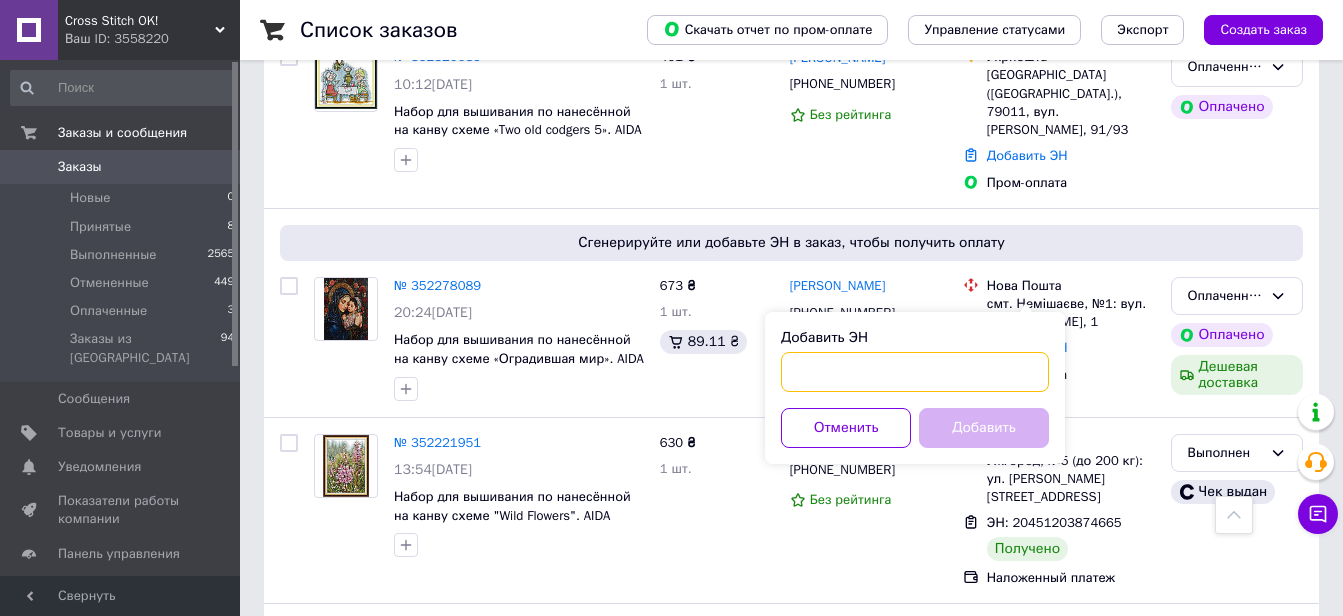 paste on "20451204845309" 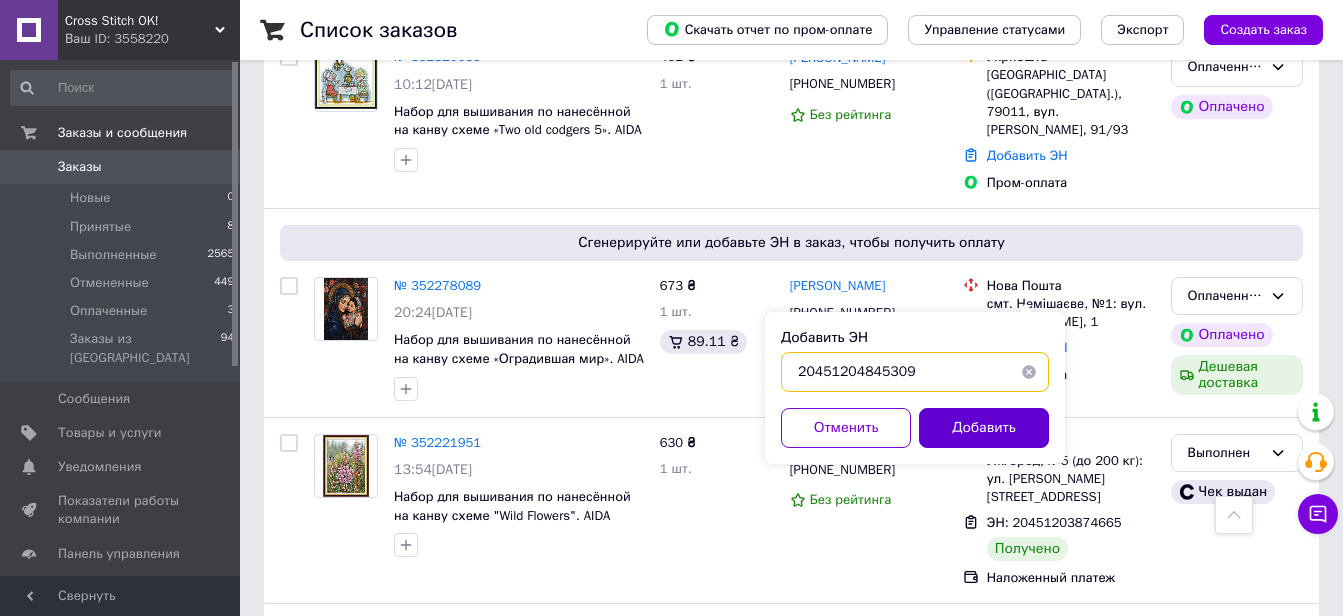 type on "20451204845309" 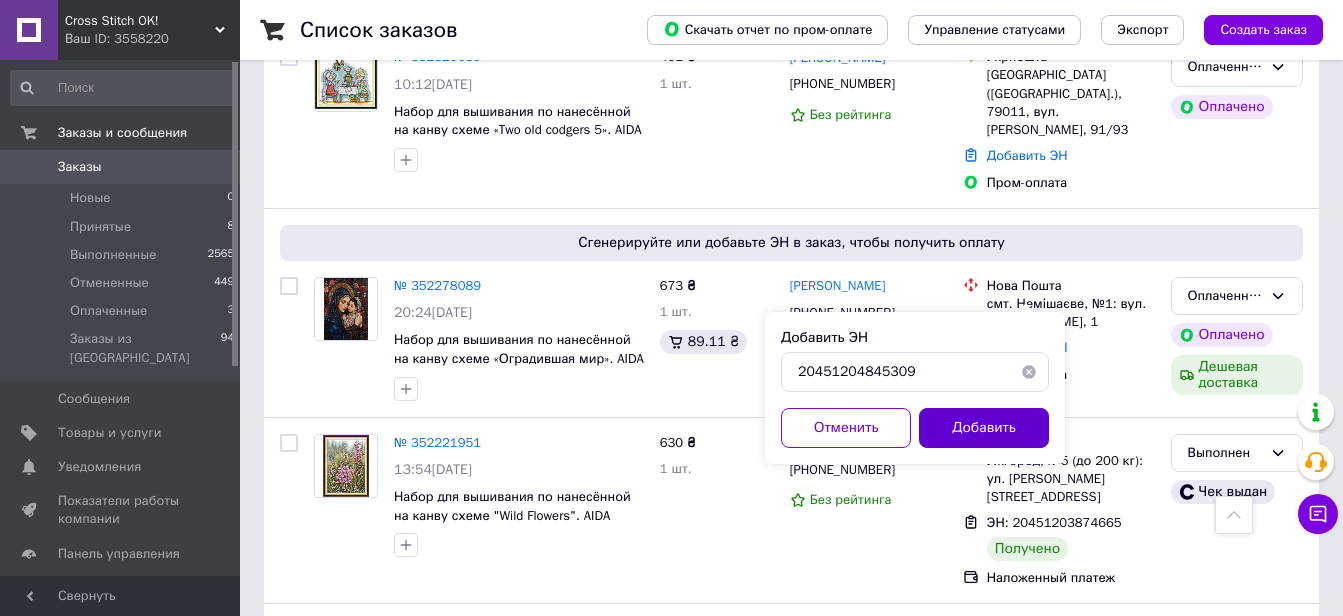 click on "Добавить" at bounding box center (984, 428) 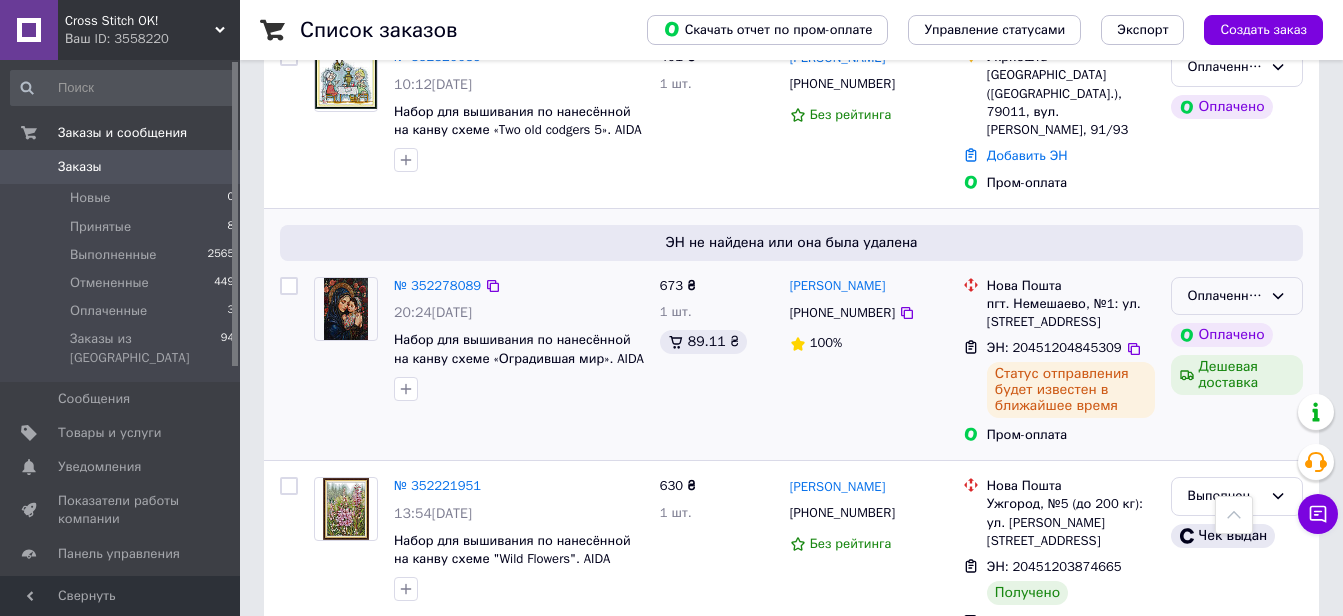 click 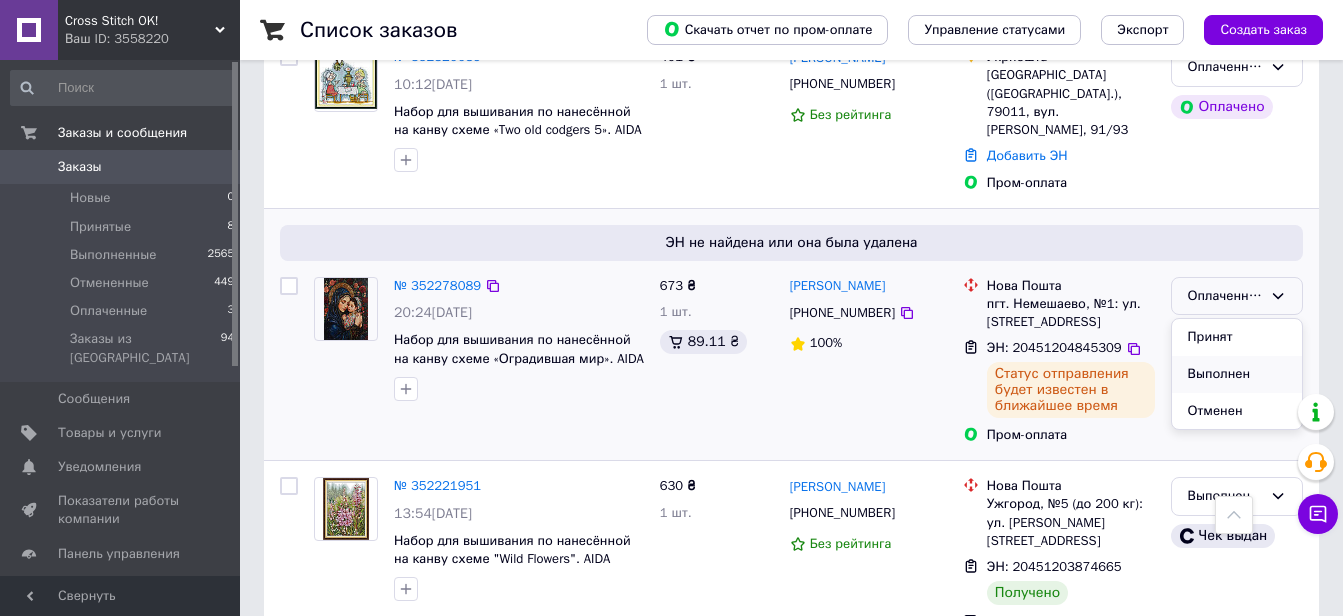 click on "Выполнен" at bounding box center (1237, 374) 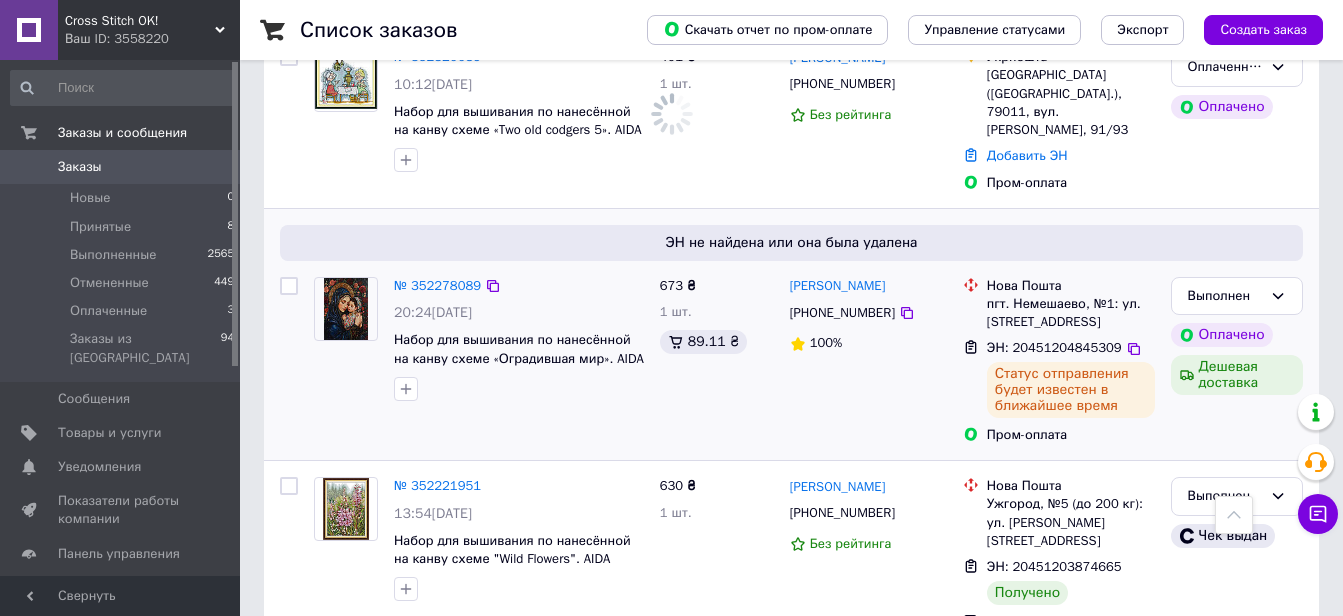 scroll, scrollTop: 1700, scrollLeft: 0, axis: vertical 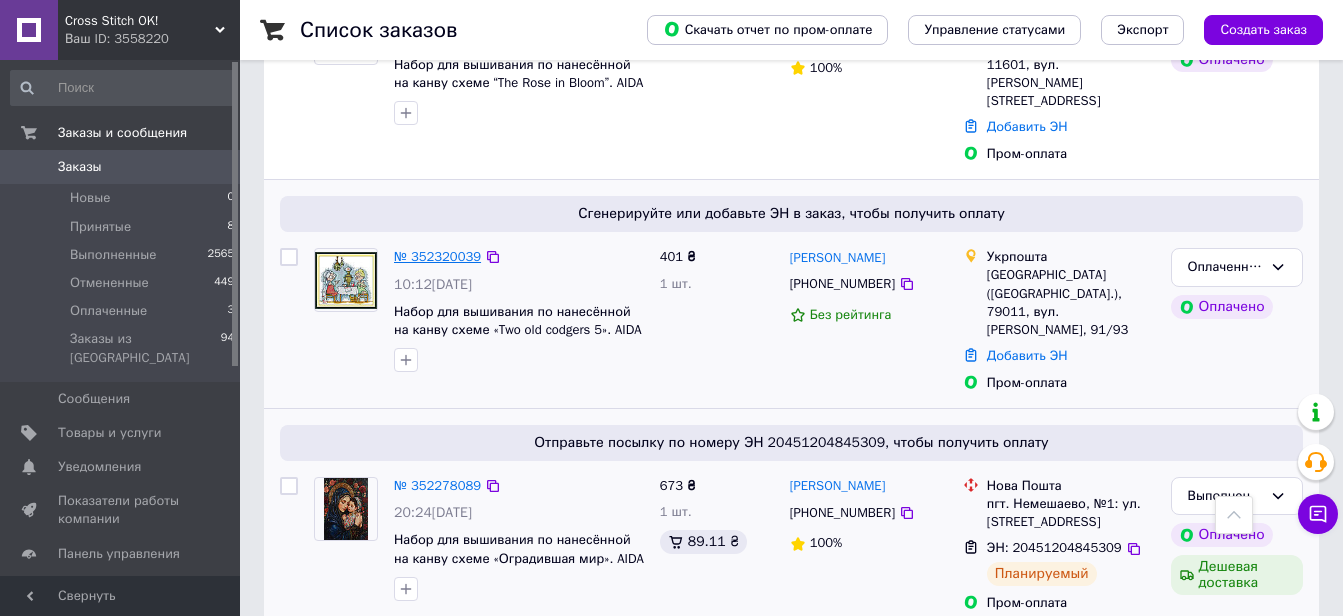 click on "№ 352320039" at bounding box center [437, 256] 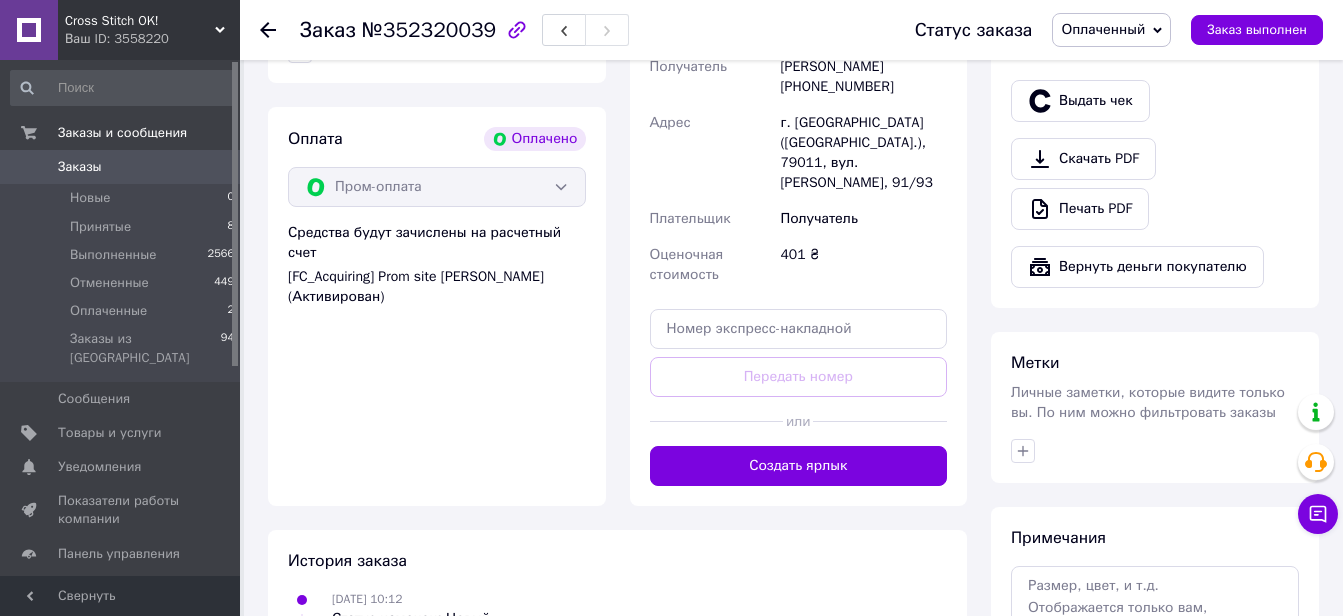 scroll, scrollTop: 700, scrollLeft: 0, axis: vertical 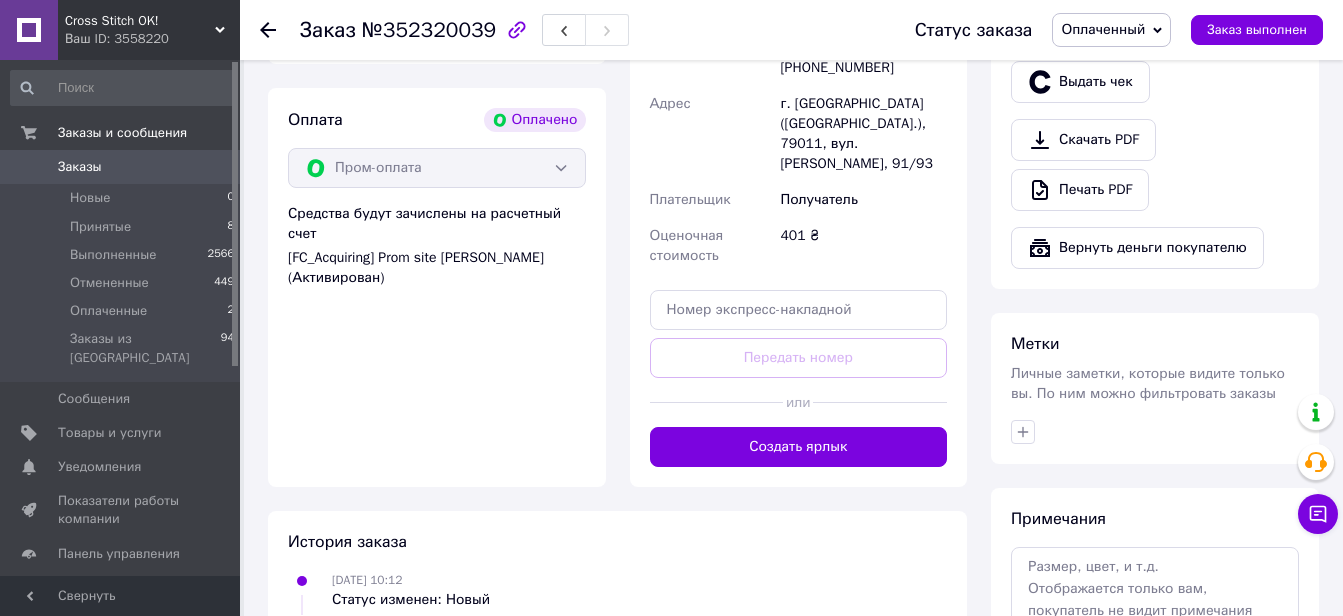 click on "Создать ярлык" at bounding box center (799, 447) 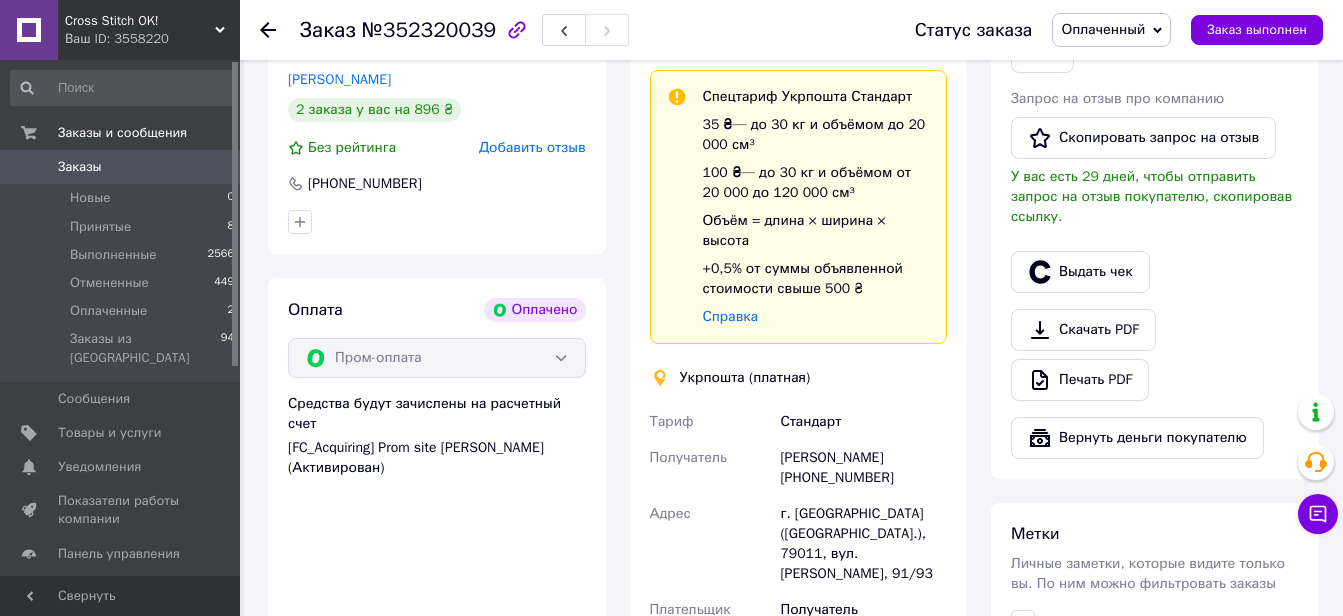 scroll, scrollTop: 500, scrollLeft: 0, axis: vertical 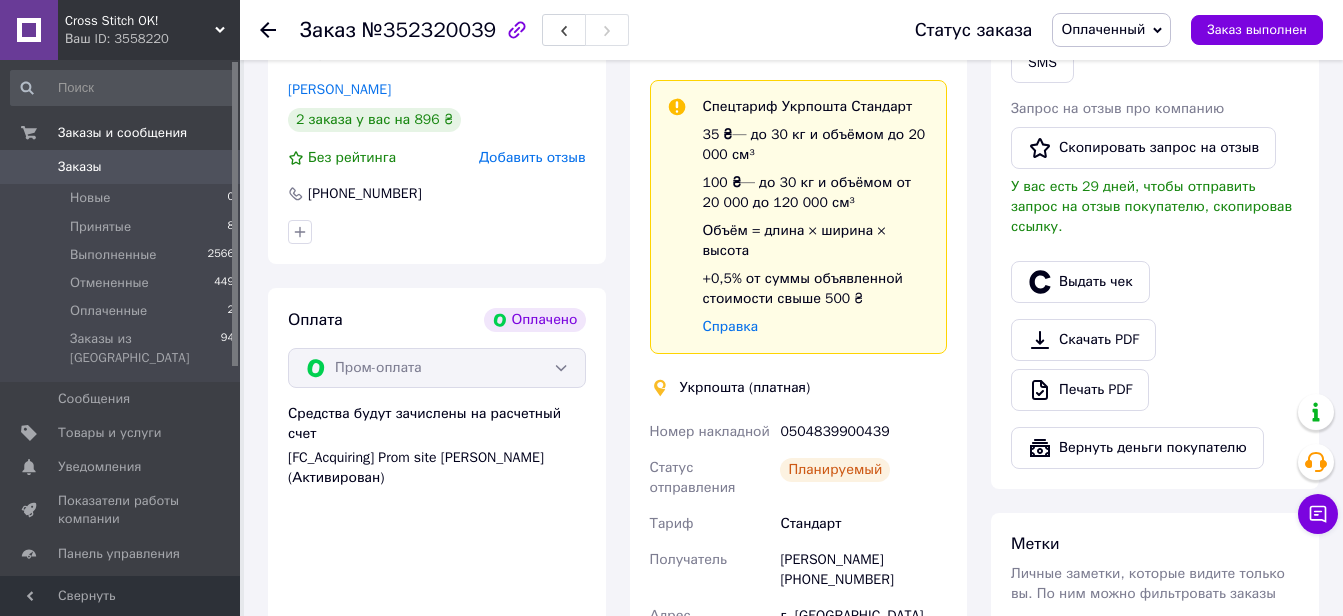 click 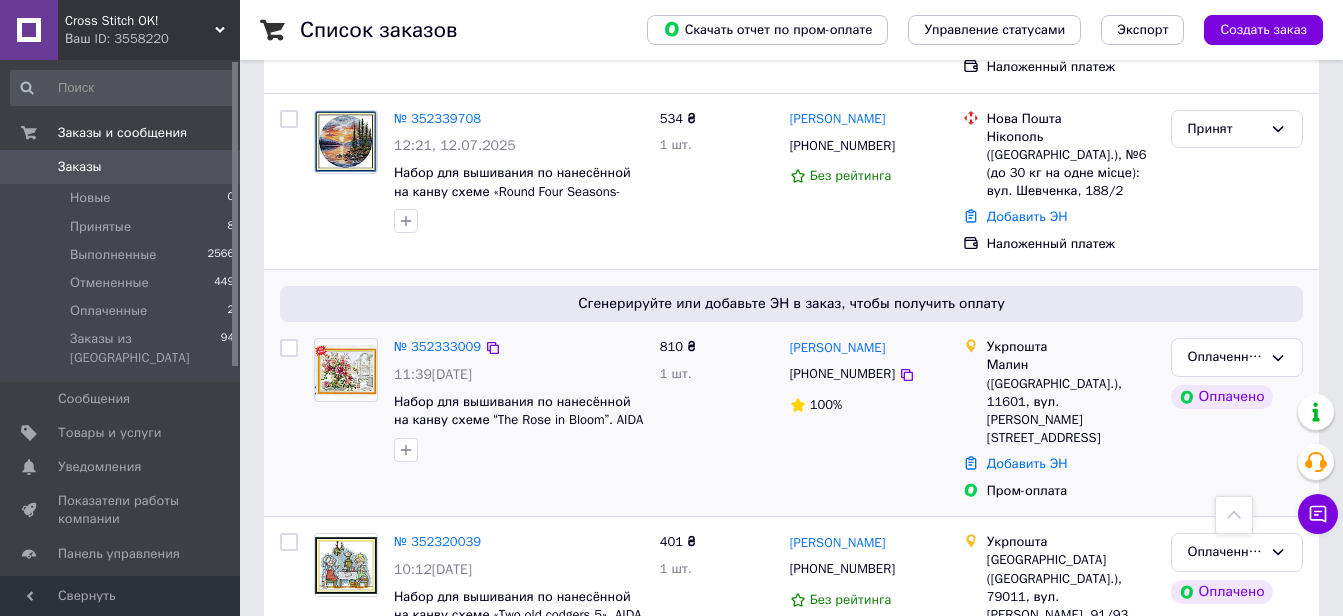scroll, scrollTop: 1400, scrollLeft: 0, axis: vertical 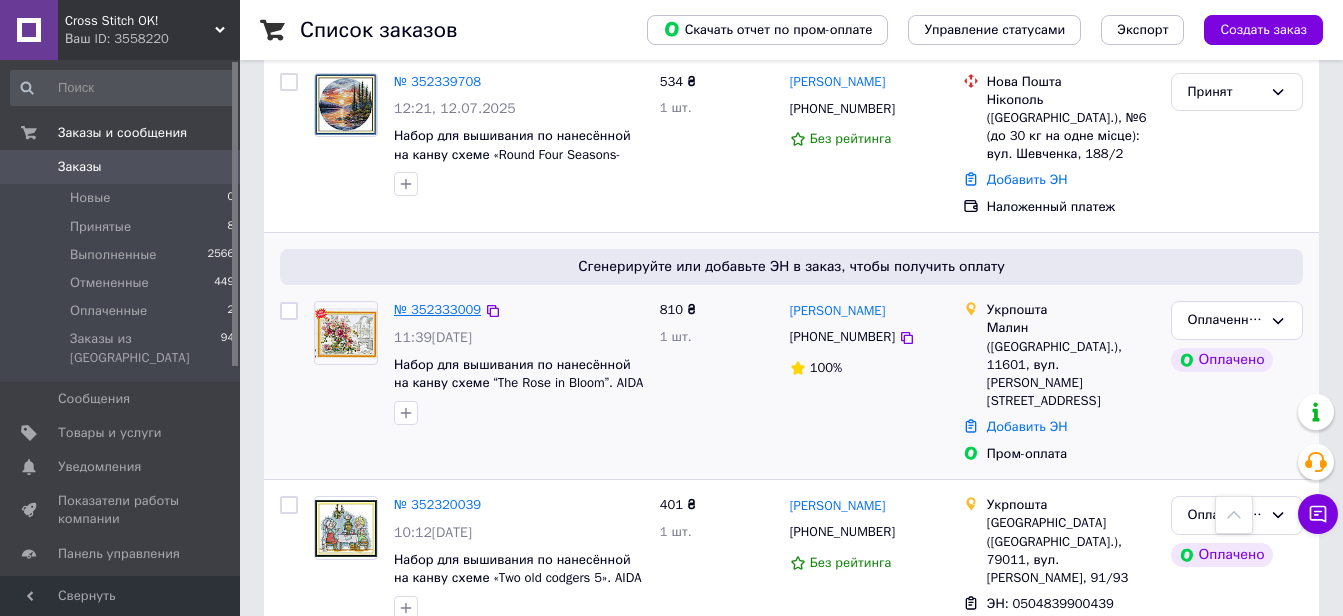 click on "№ 352333009" at bounding box center [437, 309] 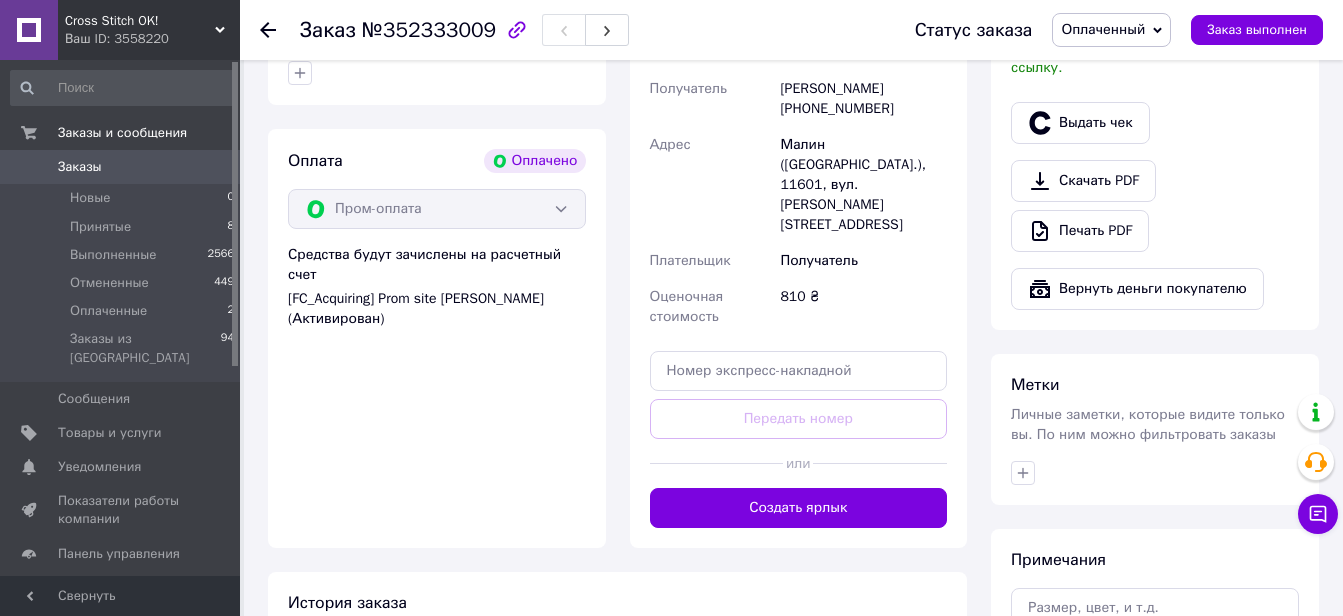 scroll, scrollTop: 882, scrollLeft: 0, axis: vertical 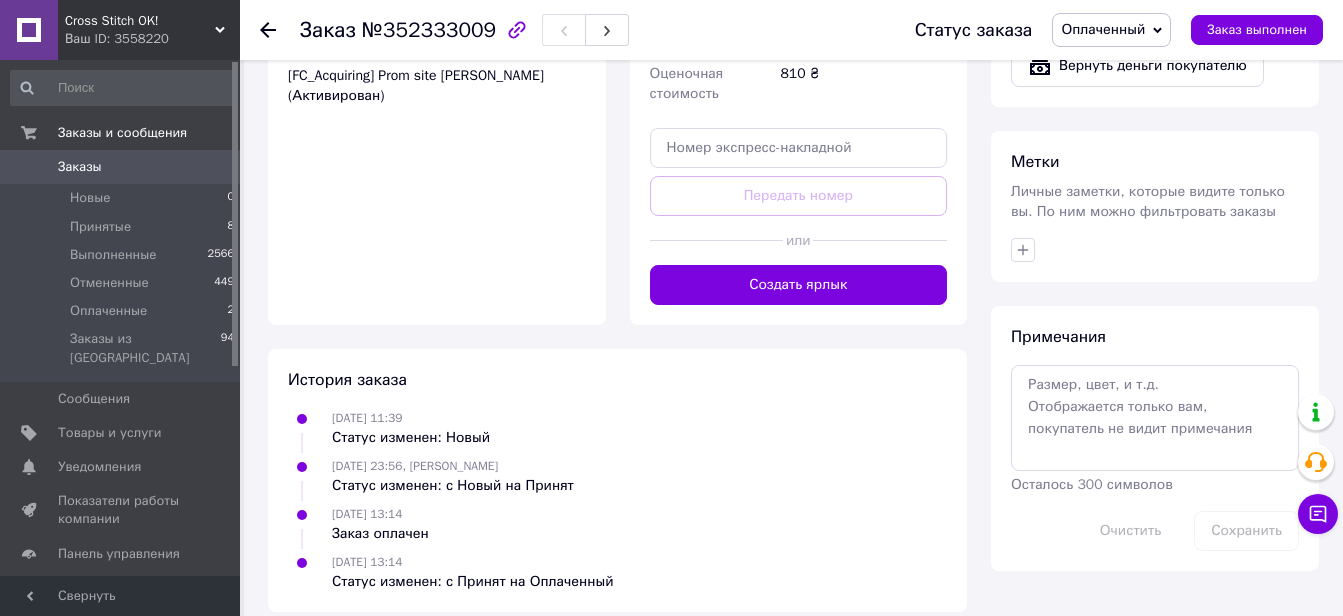 click on "Создать ярлык" at bounding box center (799, 285) 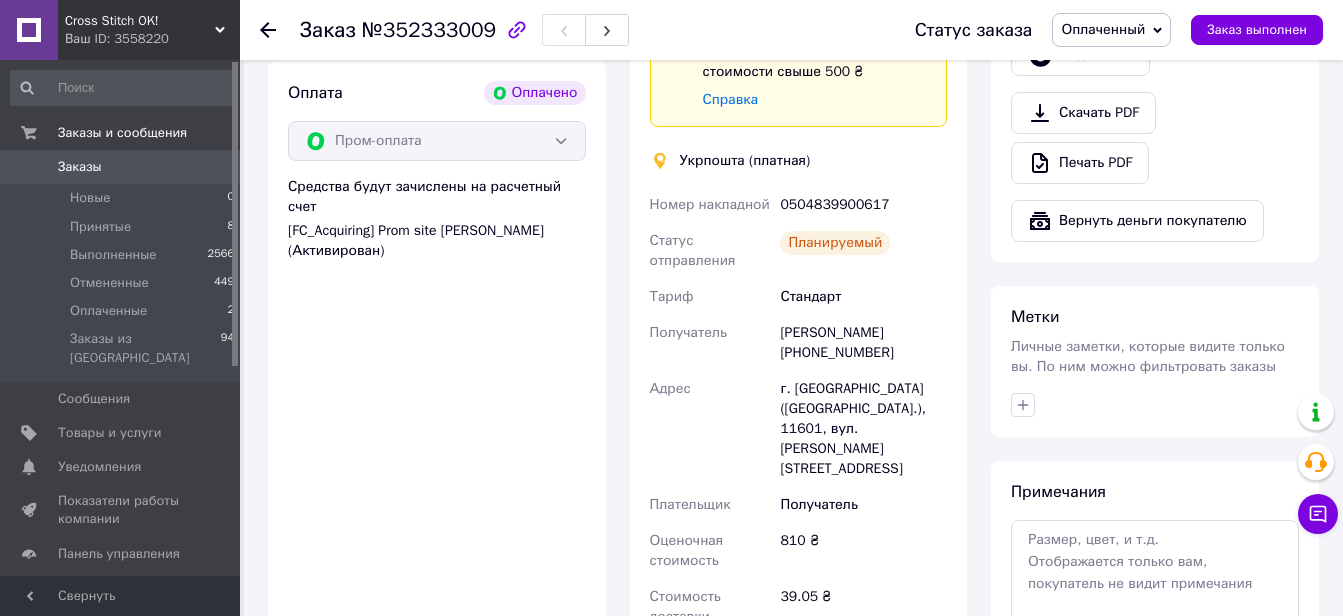 scroll, scrollTop: 682, scrollLeft: 0, axis: vertical 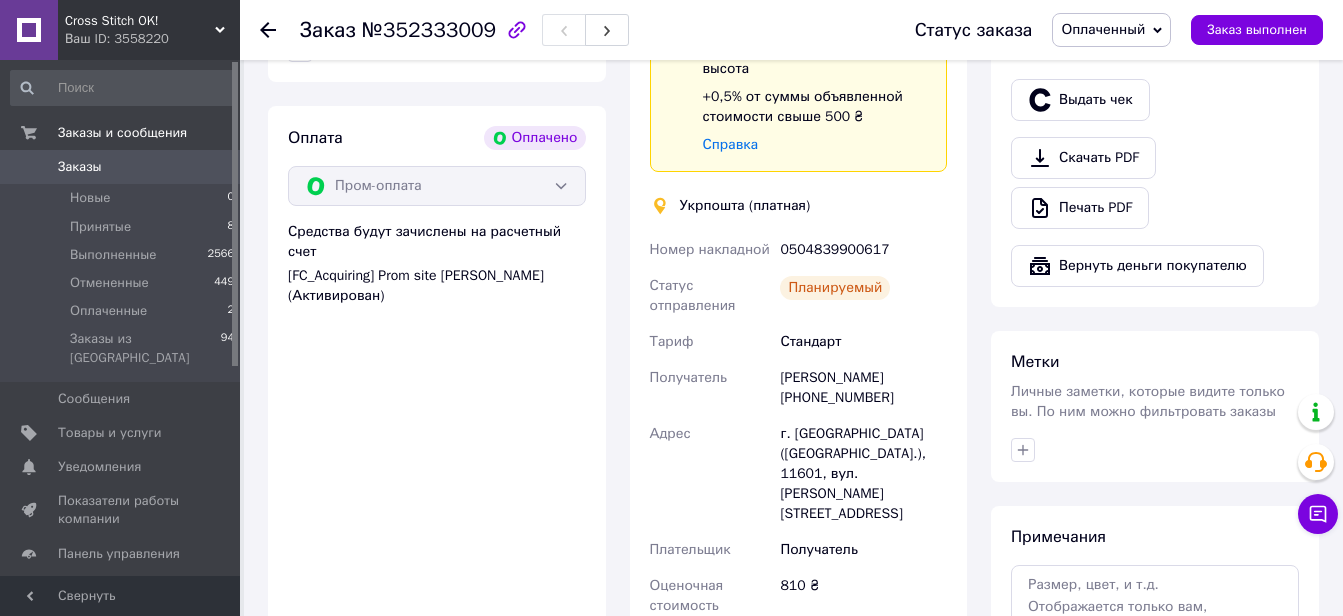 click 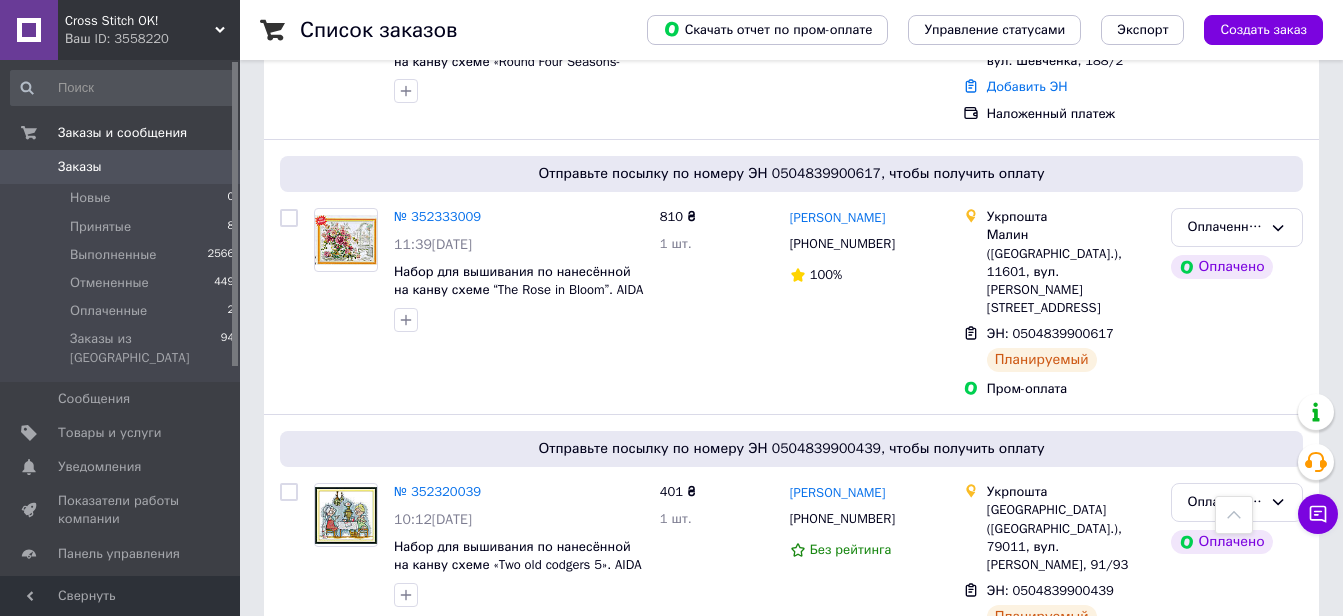scroll, scrollTop: 1500, scrollLeft: 0, axis: vertical 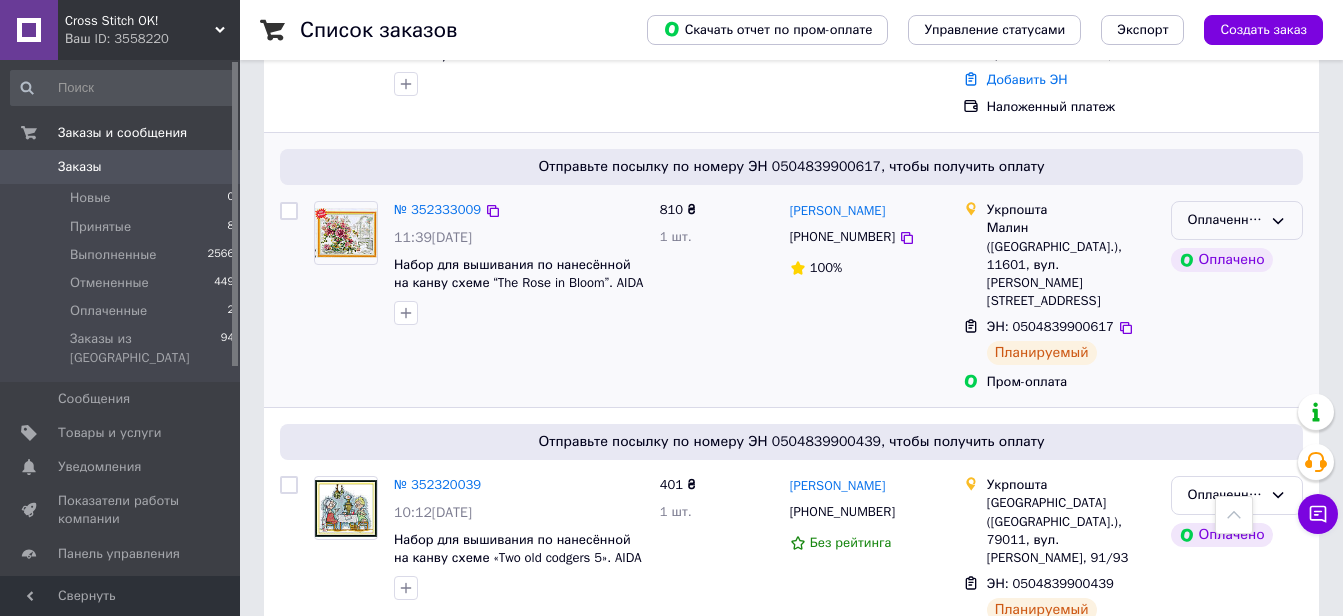 click on "Оплаченный" at bounding box center (1225, 220) 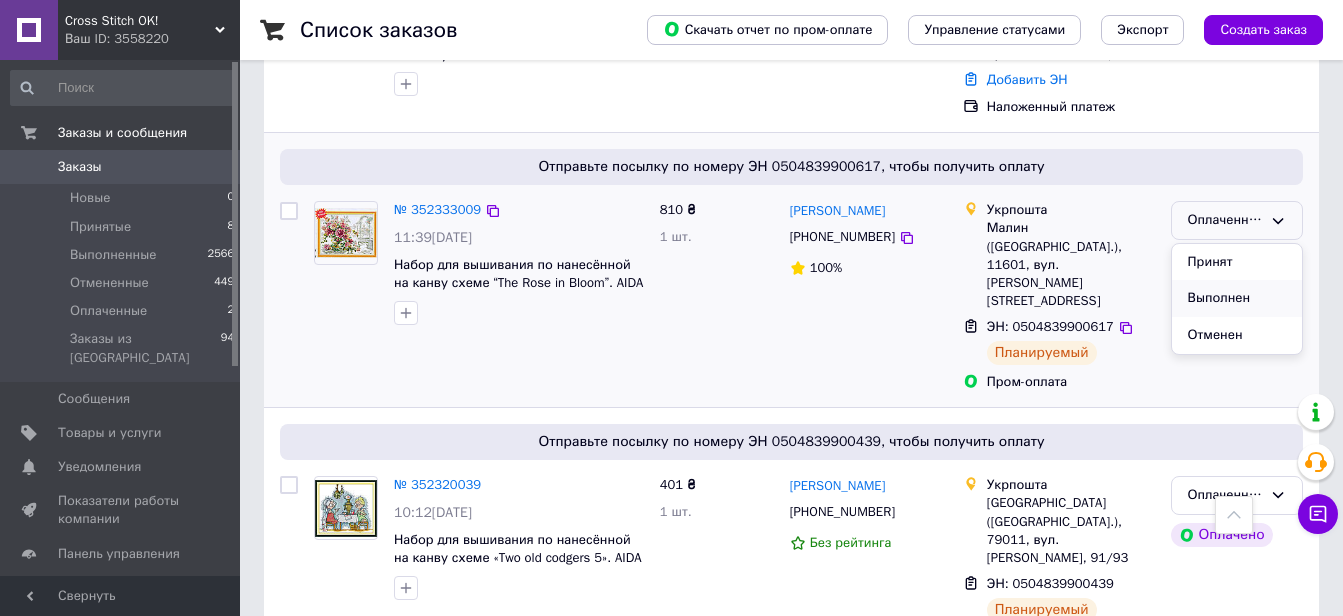 click on "Выполнен" at bounding box center (1237, 298) 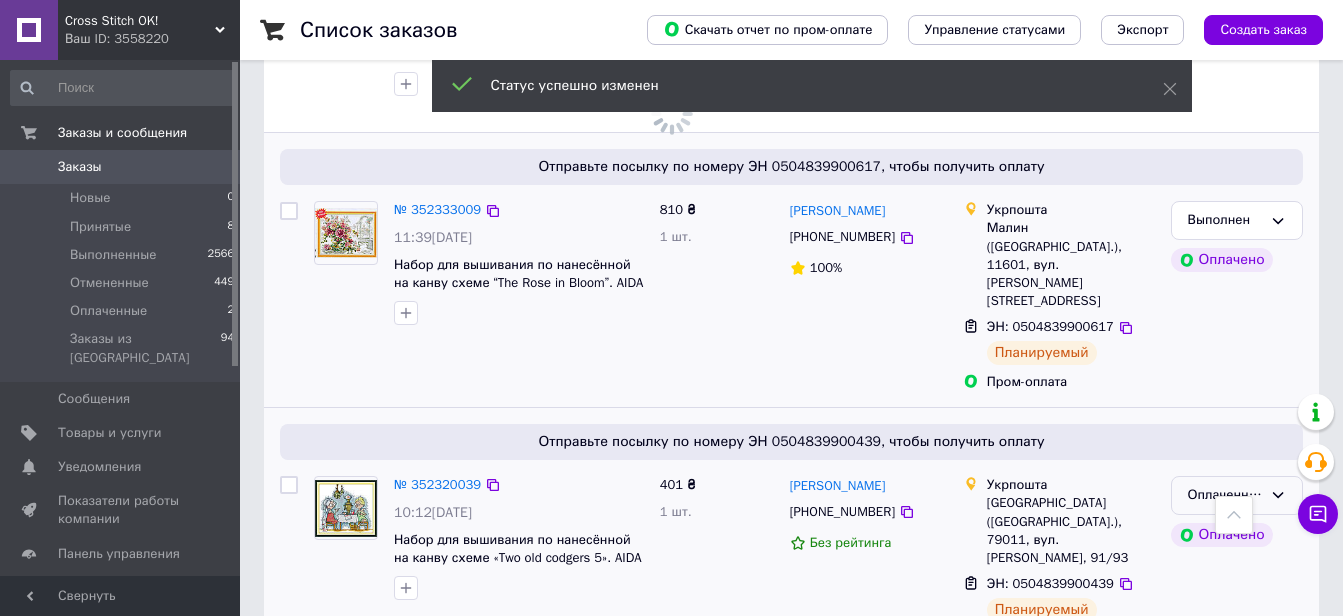 click on "Оплаченный" at bounding box center (1225, 495) 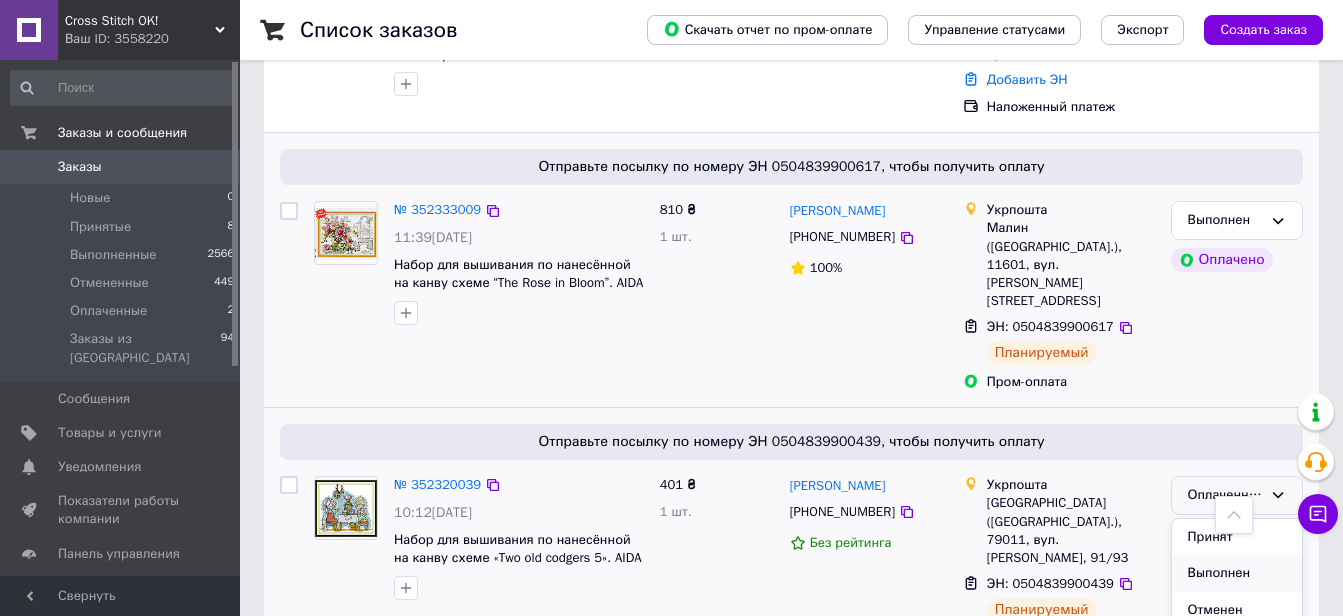 click on "Выполнен" at bounding box center (1237, 573) 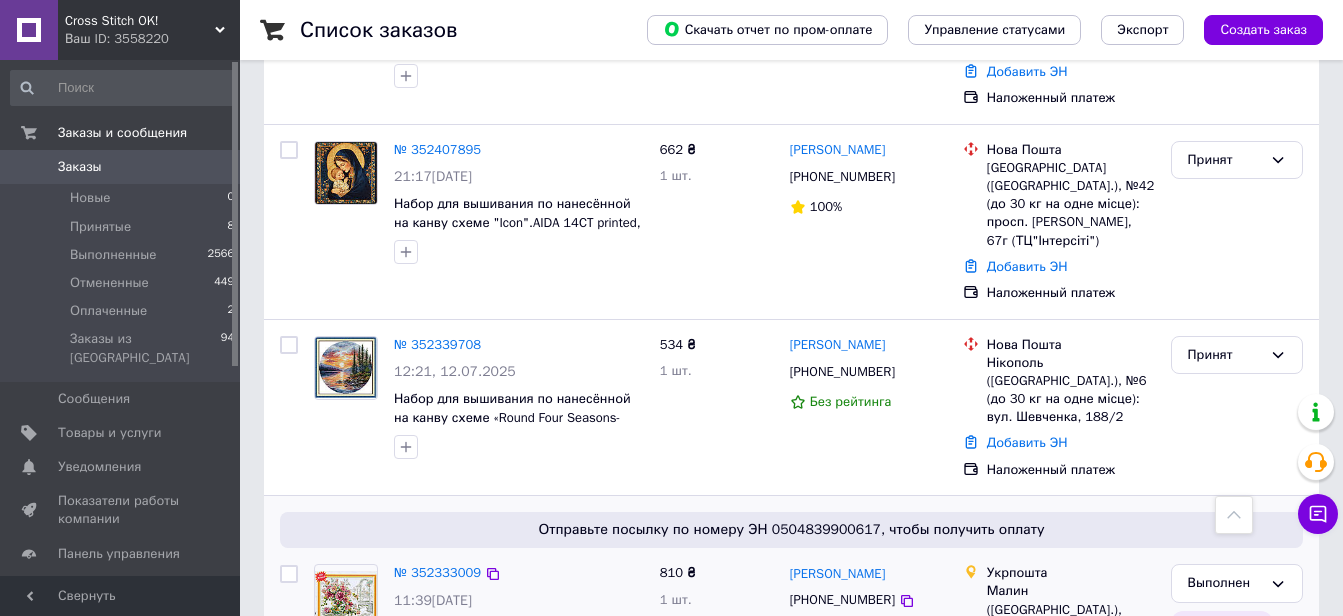 scroll, scrollTop: 1100, scrollLeft: 0, axis: vertical 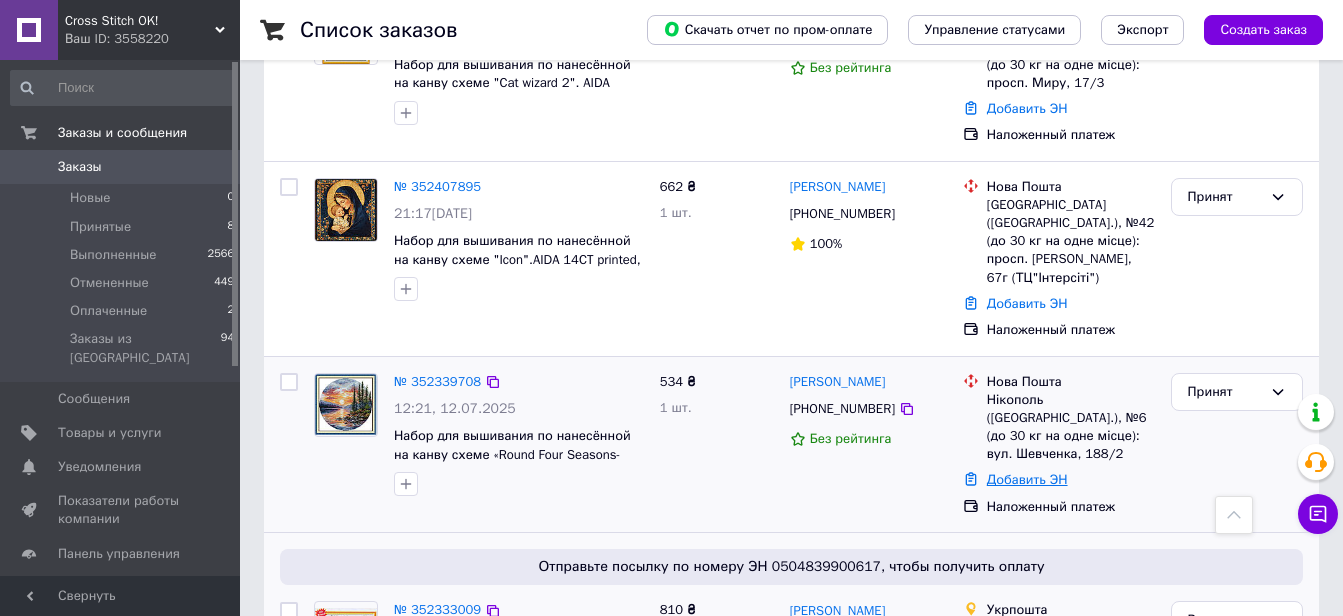 click on "Добавить ЭН" at bounding box center (1027, 479) 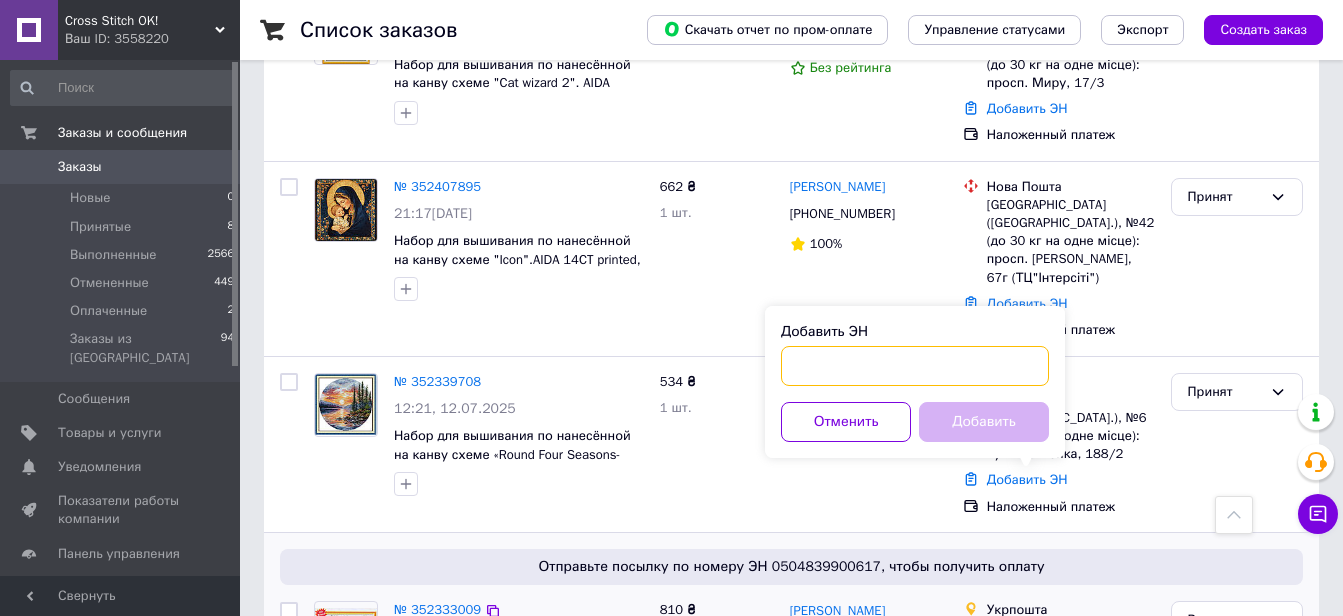 paste on "20451204848752" 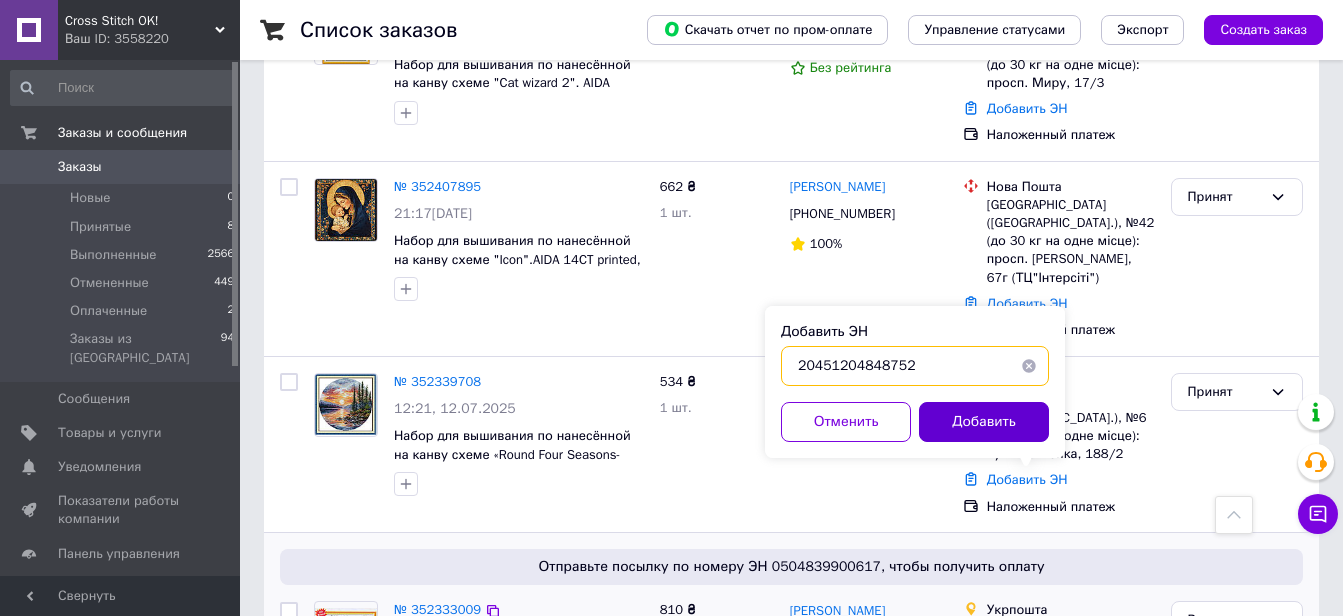 type on "20451204848752" 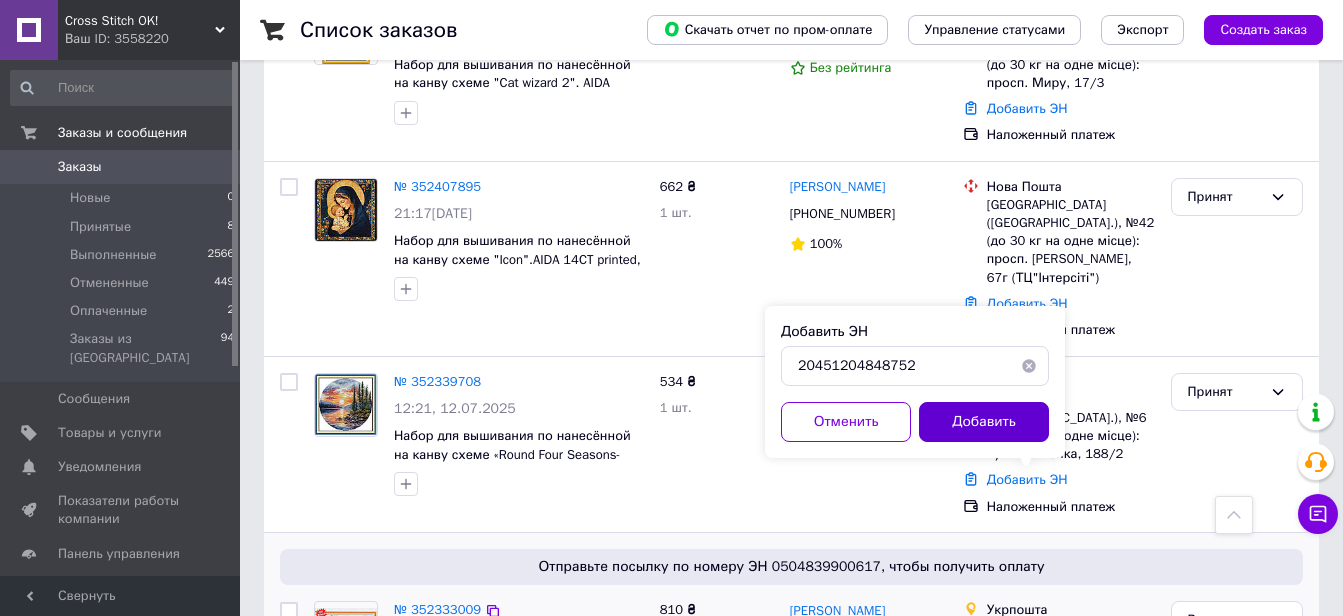 click on "Добавить" at bounding box center [984, 422] 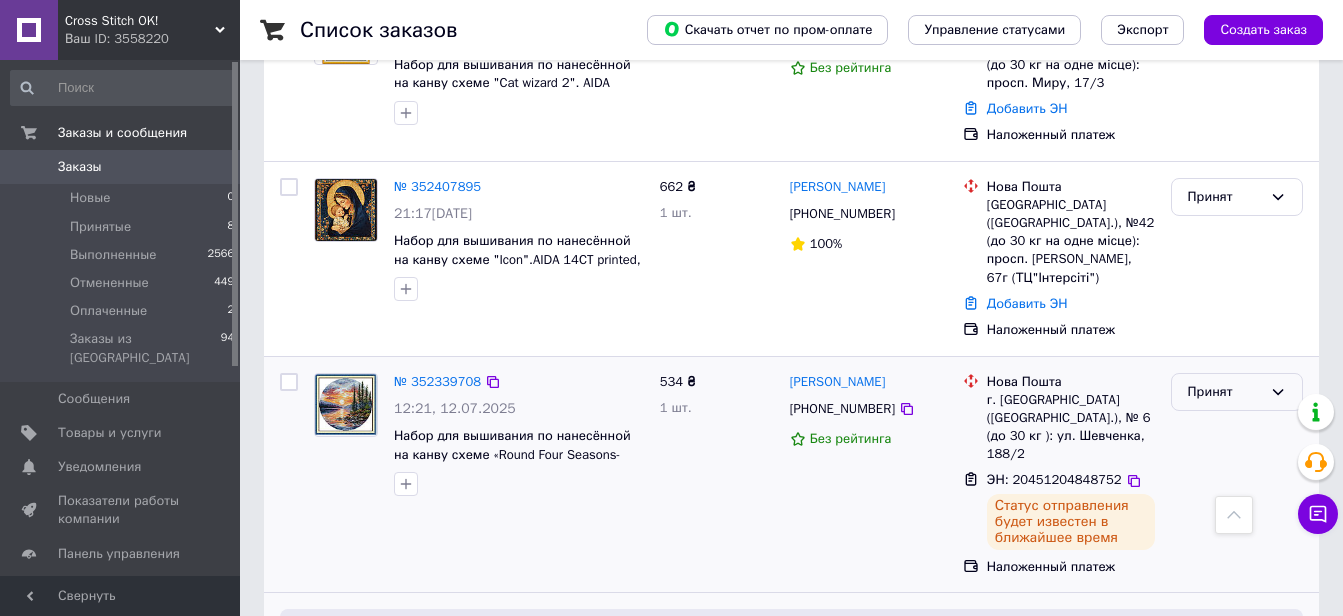 click on "Принят" at bounding box center (1225, 392) 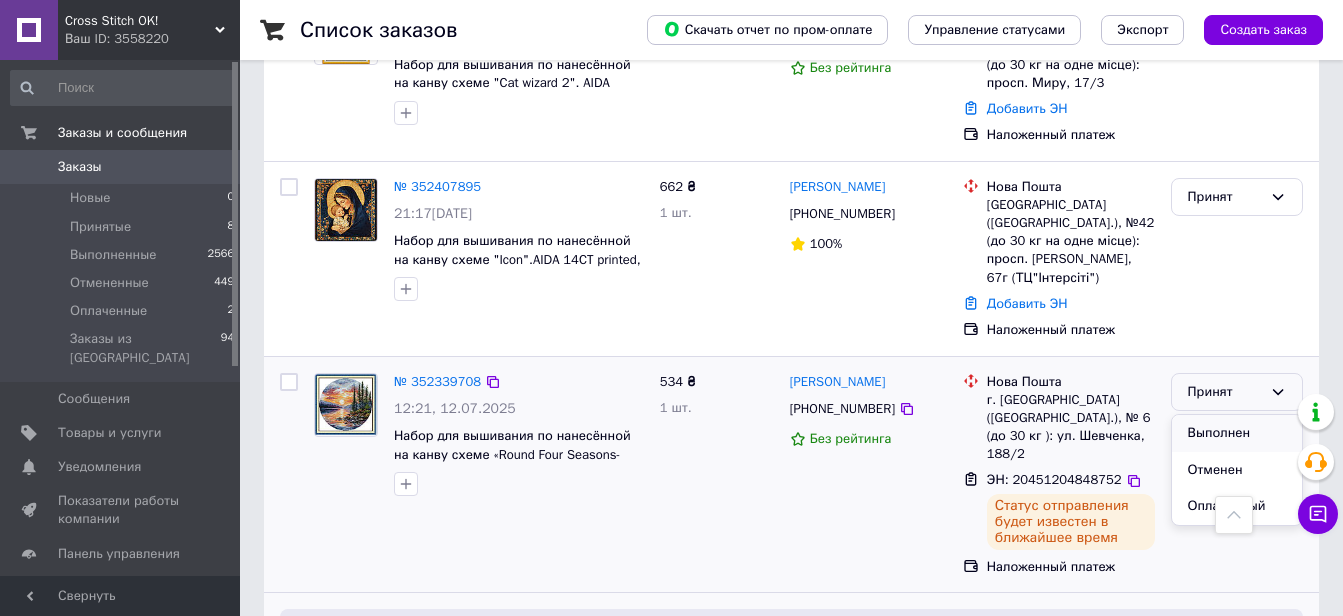 click on "Выполнен" at bounding box center [1237, 433] 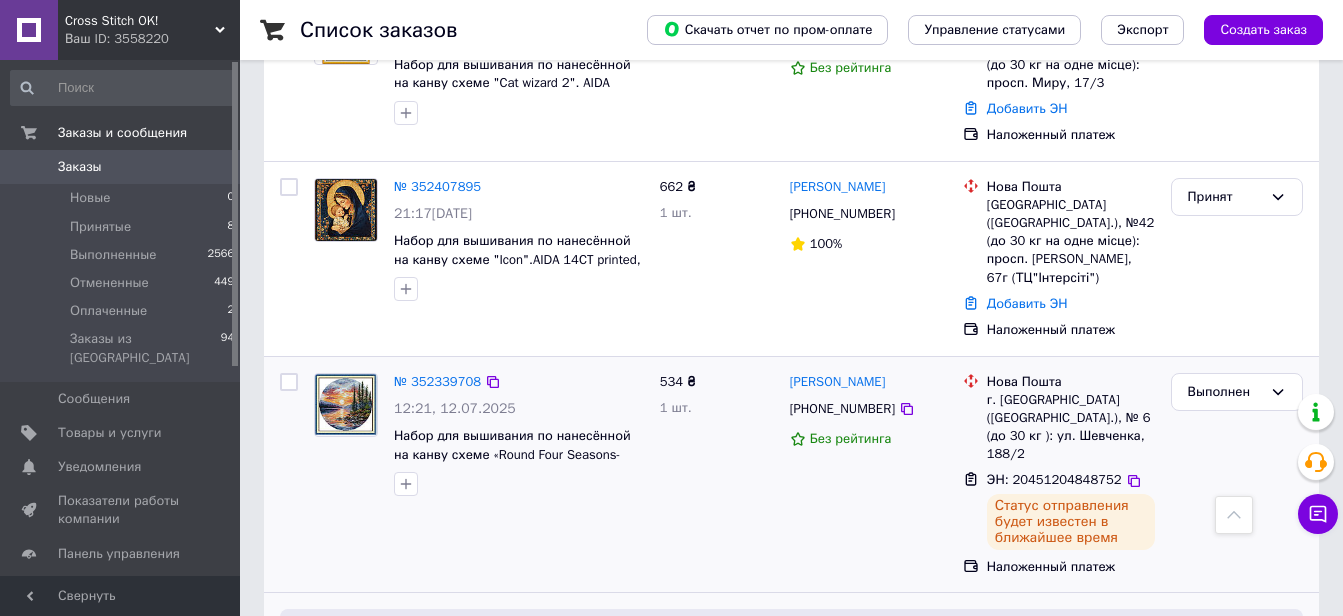 scroll, scrollTop: 1000, scrollLeft: 0, axis: vertical 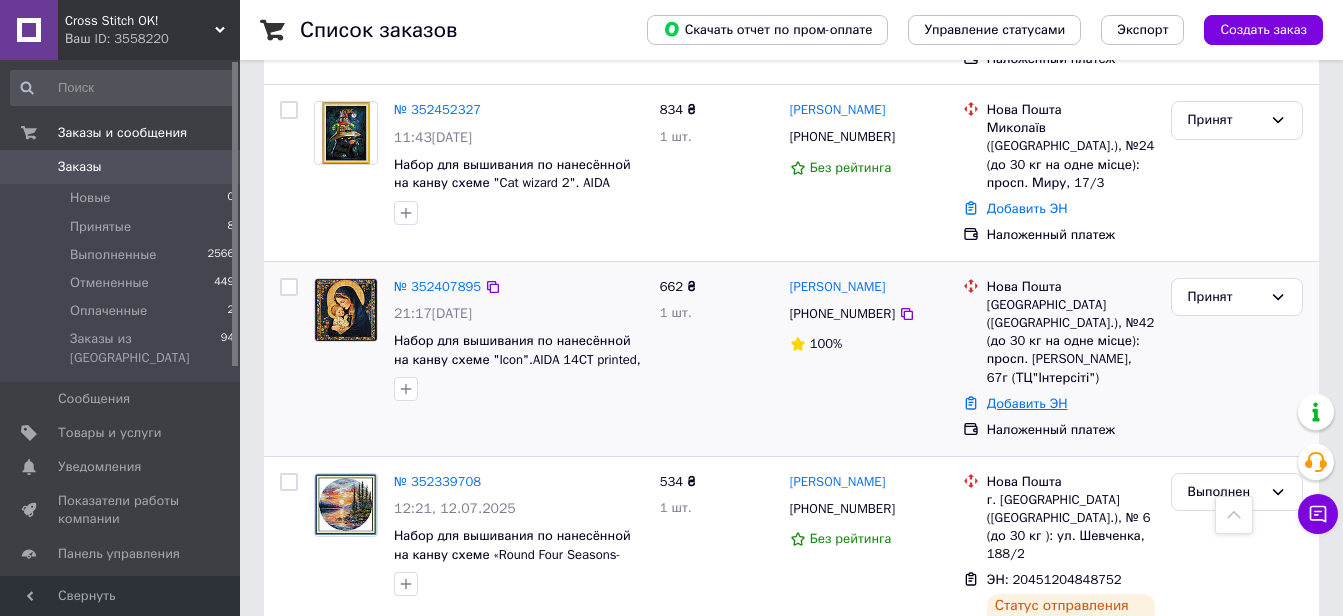 click on "Добавить ЭН" at bounding box center [1027, 403] 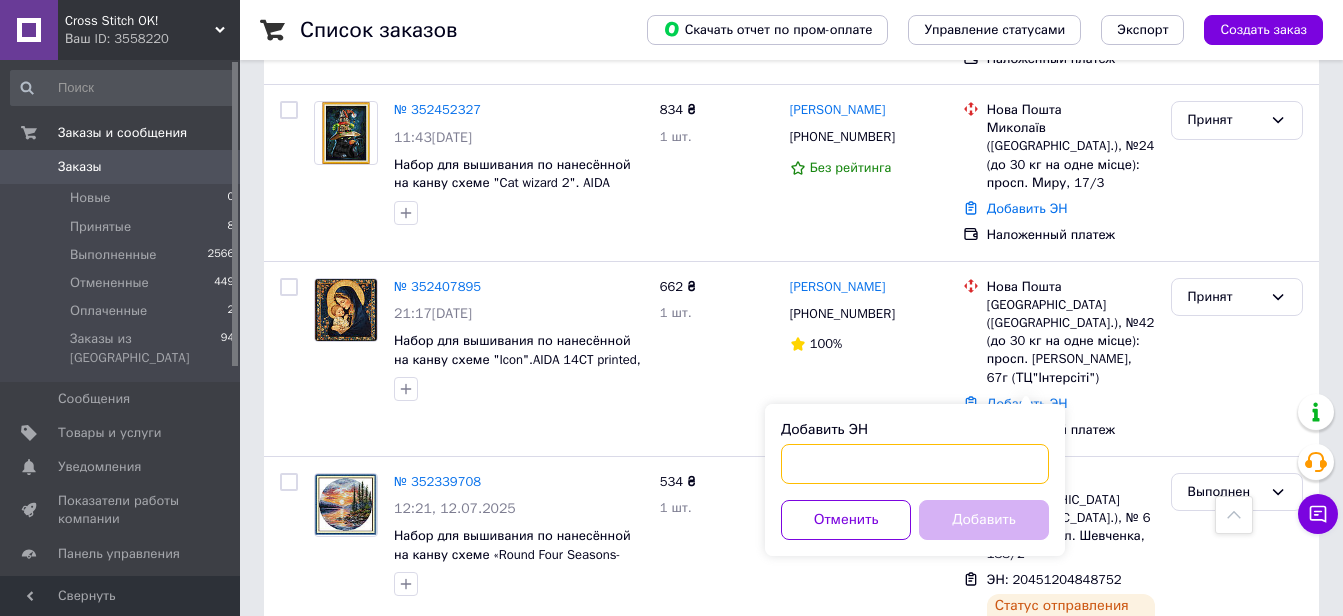 paste on "20451204849818" 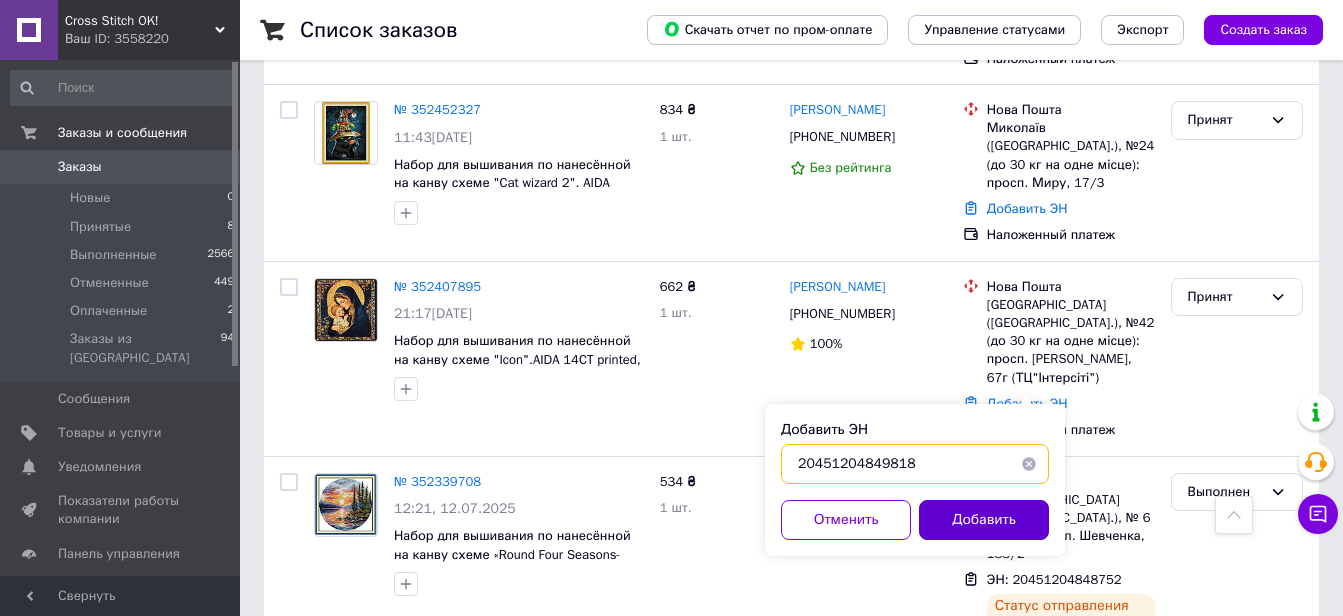 type on "20451204849818" 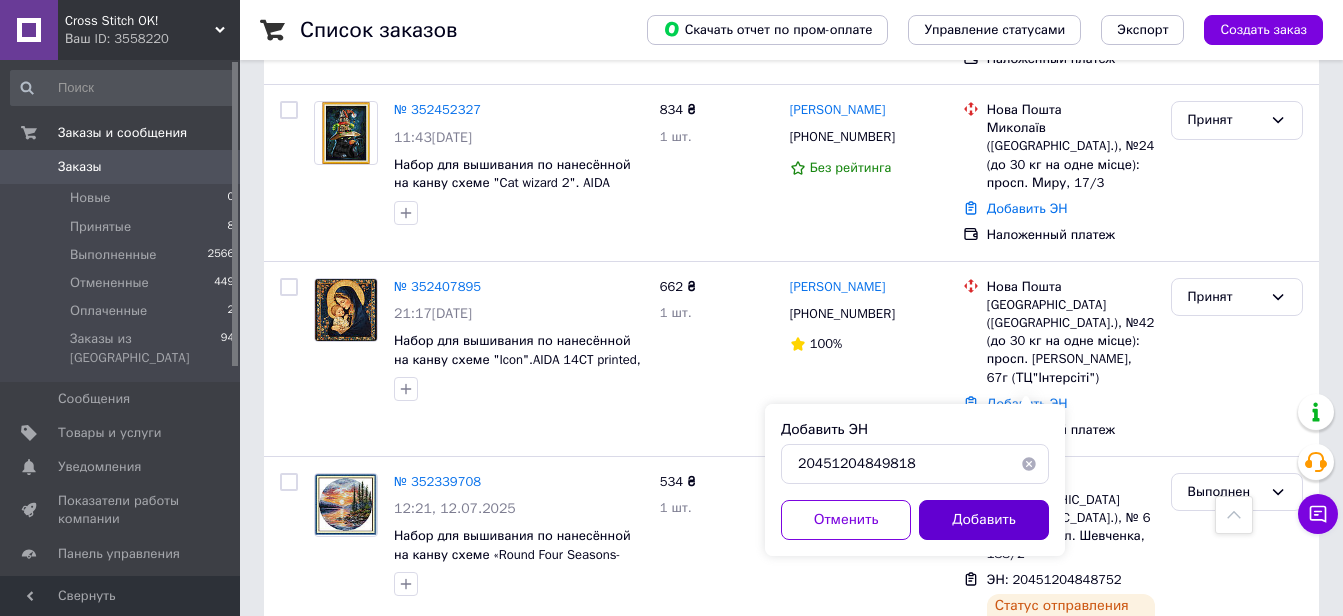 click on "Добавить" at bounding box center (984, 520) 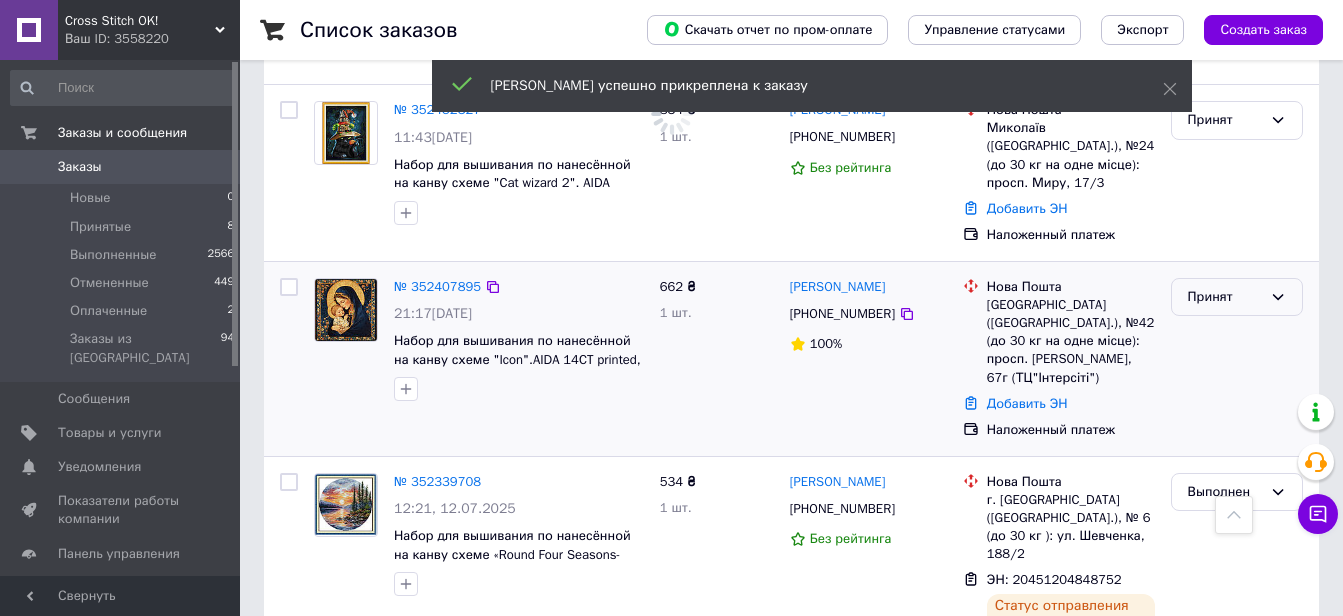 click on "Принят" at bounding box center [1225, 297] 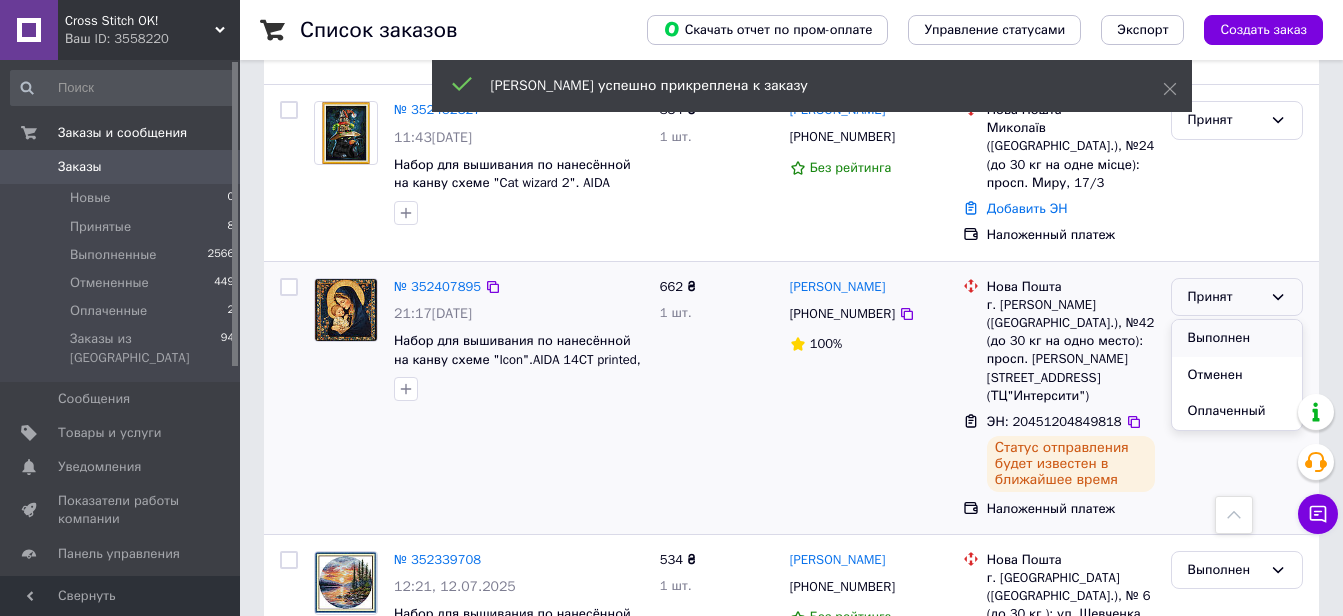 click on "Выполнен" at bounding box center (1237, 338) 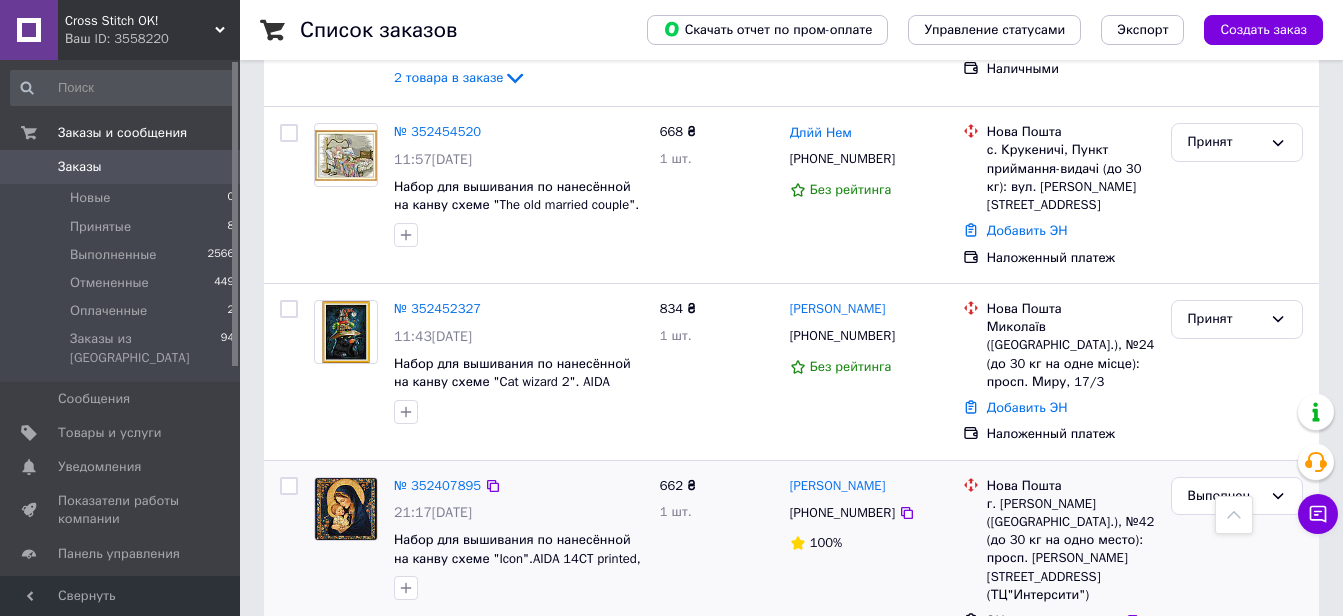scroll, scrollTop: 800, scrollLeft: 0, axis: vertical 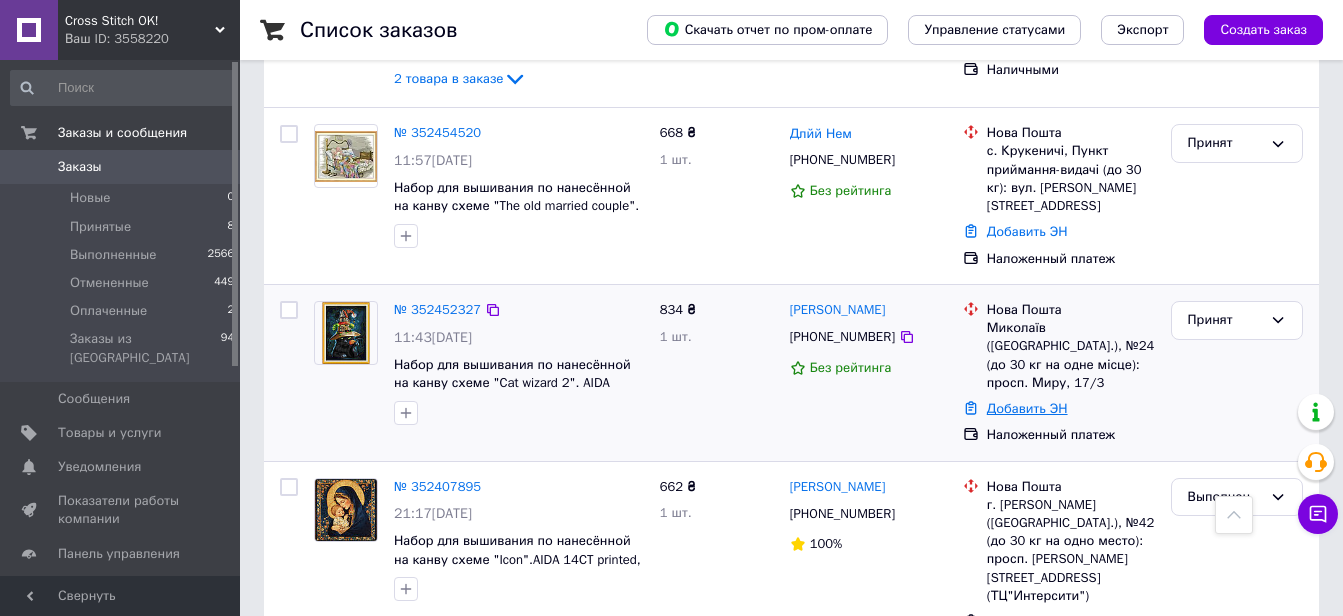 click on "Добавить ЭН" at bounding box center [1027, 408] 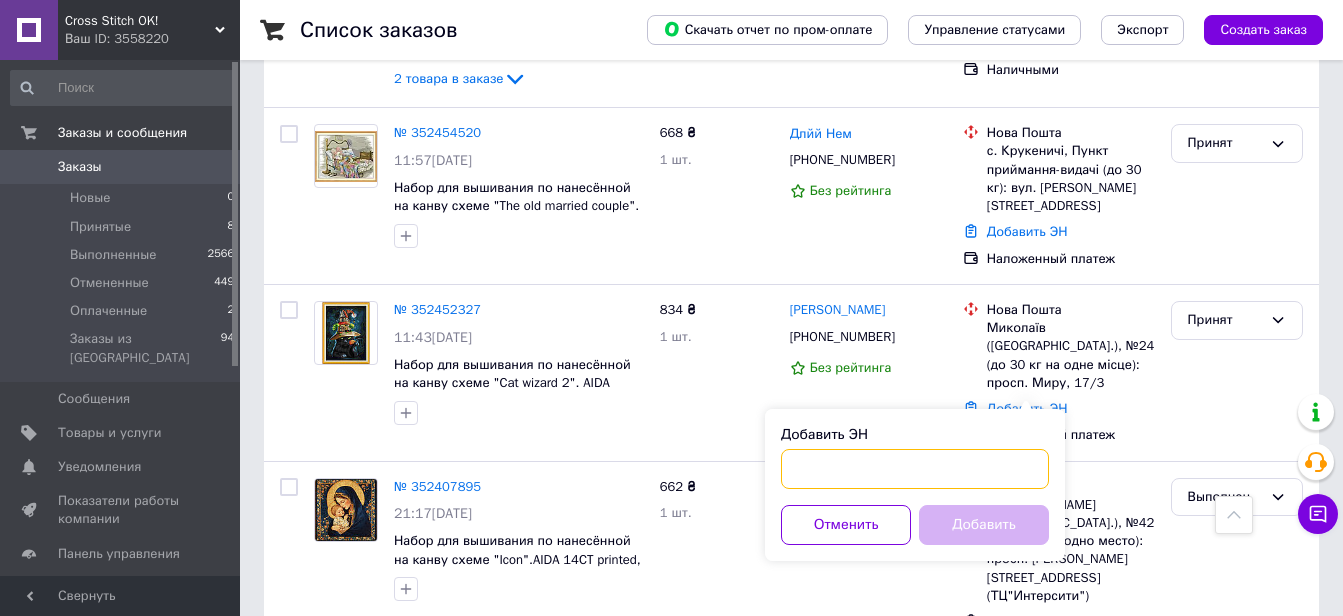 drag, startPoint x: 1029, startPoint y: 394, endPoint x: 875, endPoint y: 465, distance: 169.57889 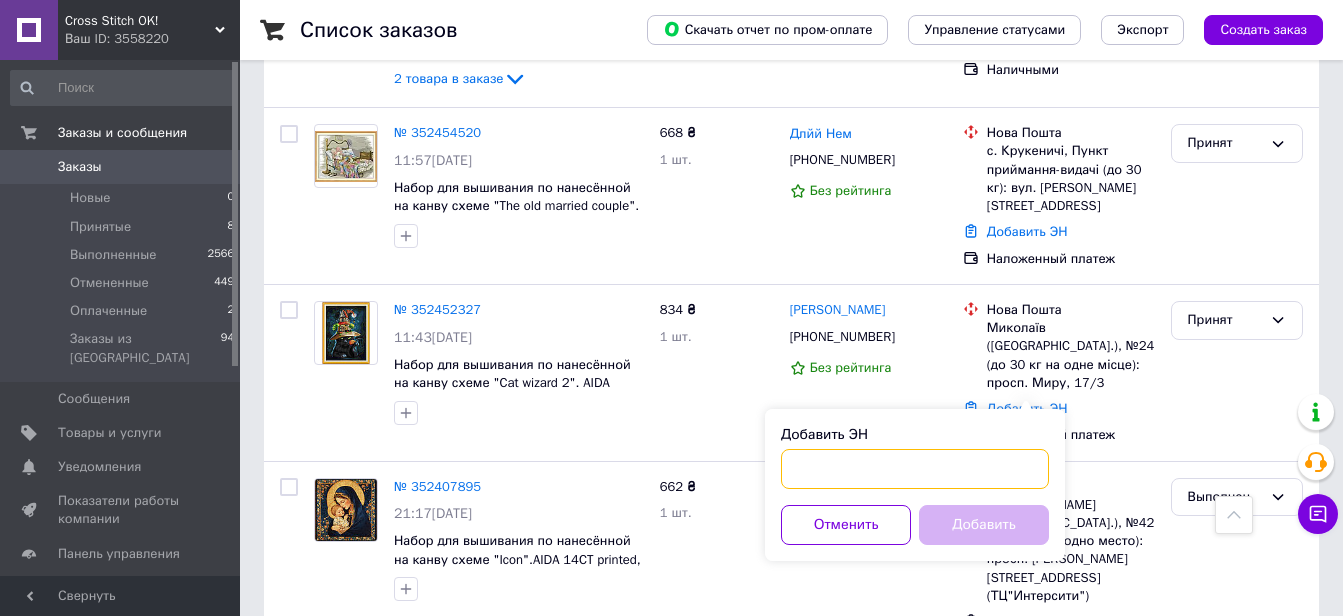 paste on "20451204850450" 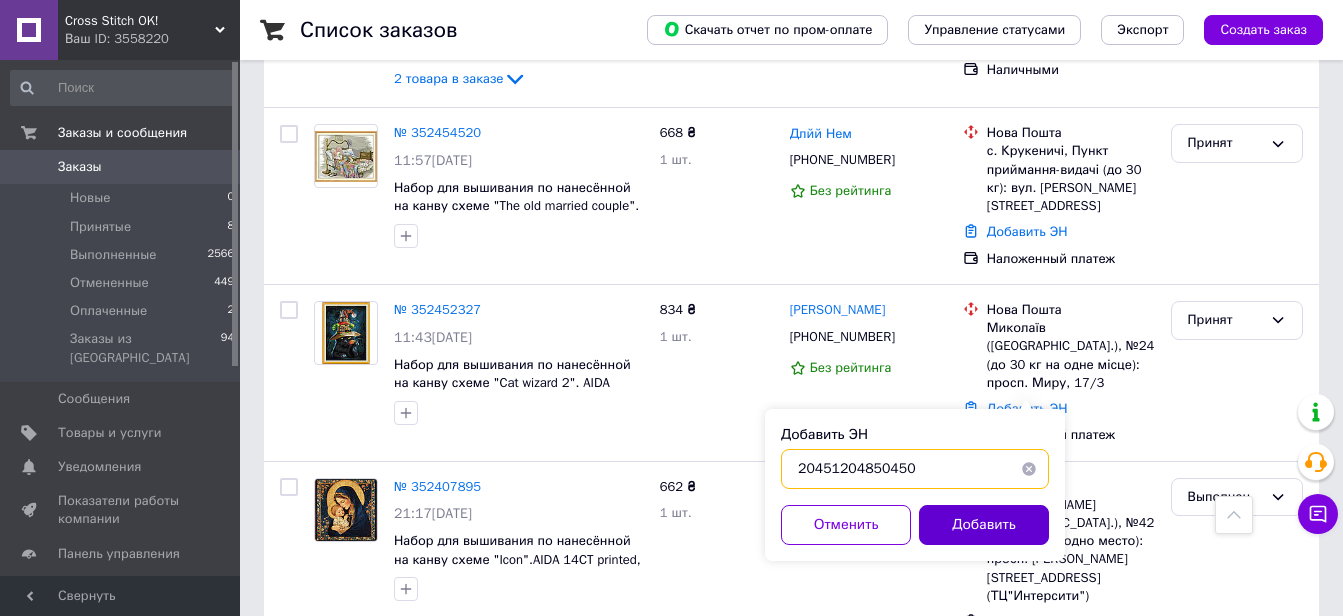 type on "20451204850450" 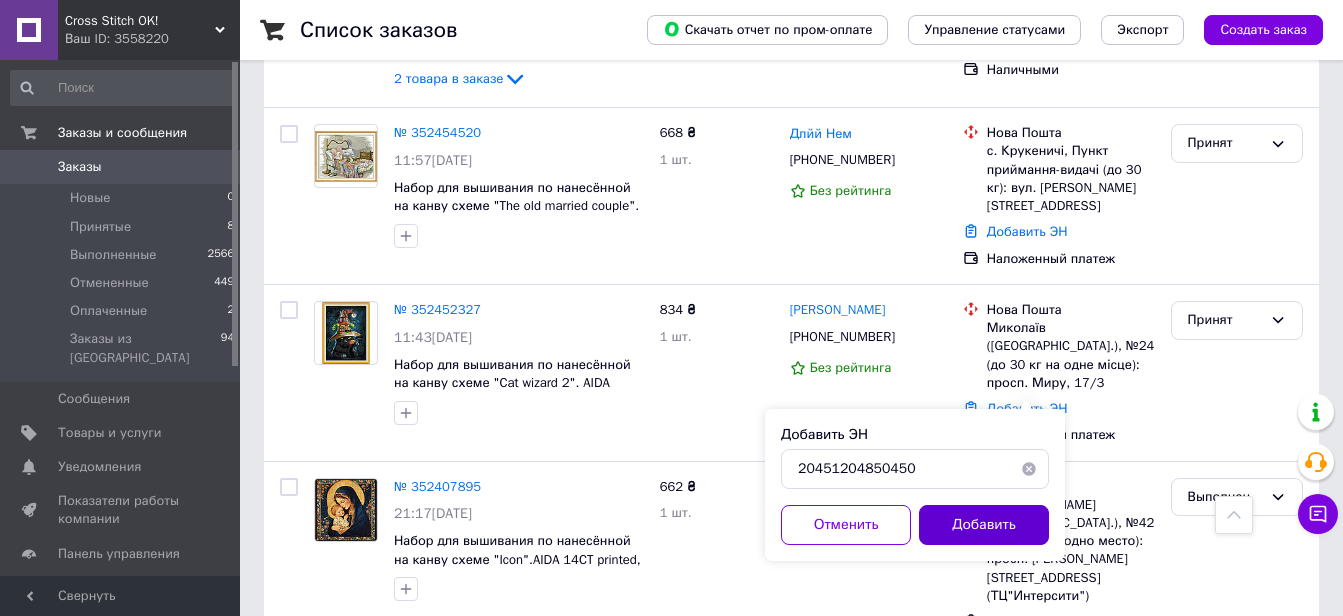 click on "Добавить" at bounding box center [984, 525] 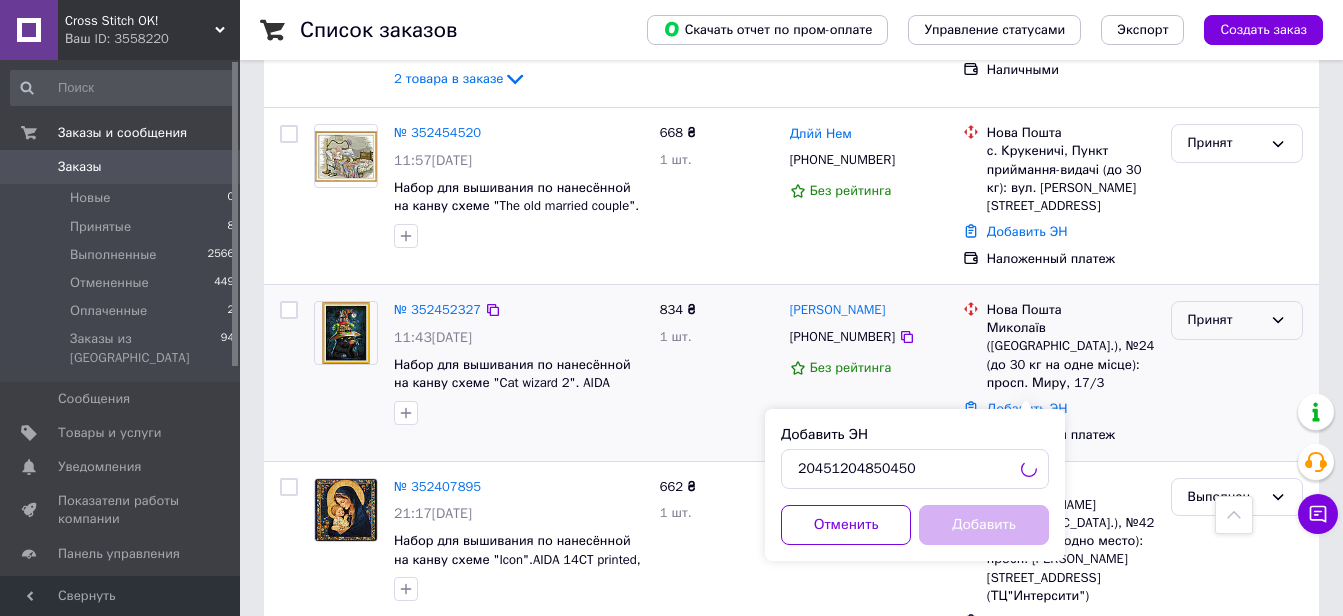 click on "Принят" at bounding box center (1225, 320) 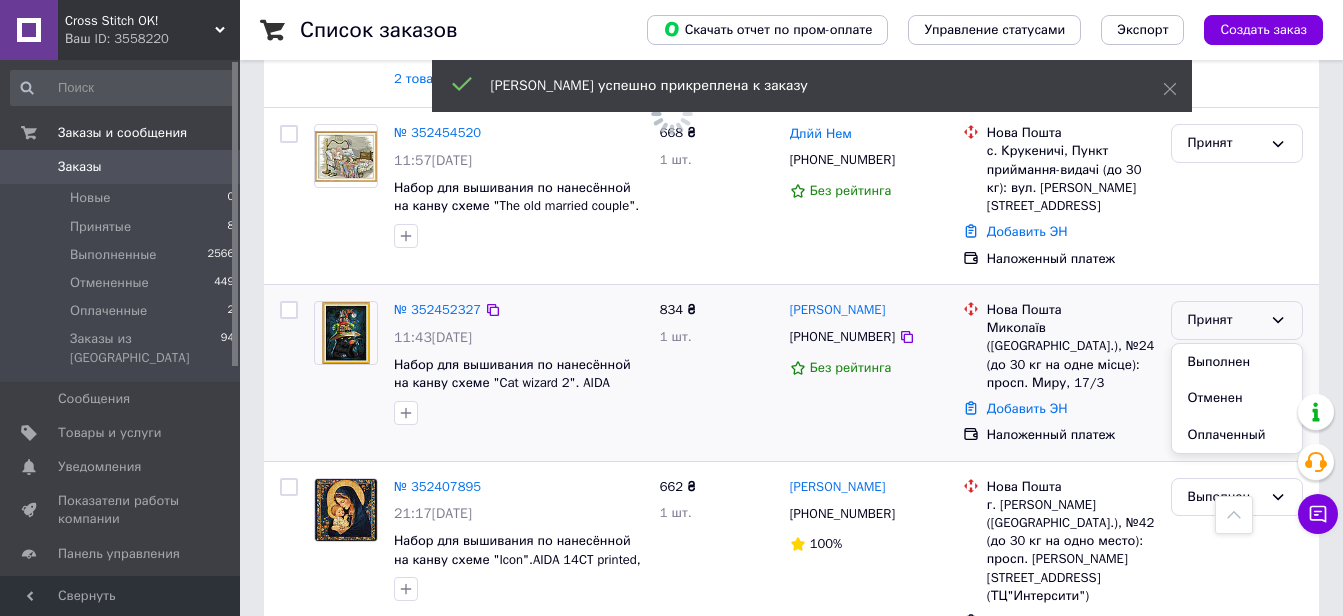click on "Выполнен" at bounding box center (1237, 362) 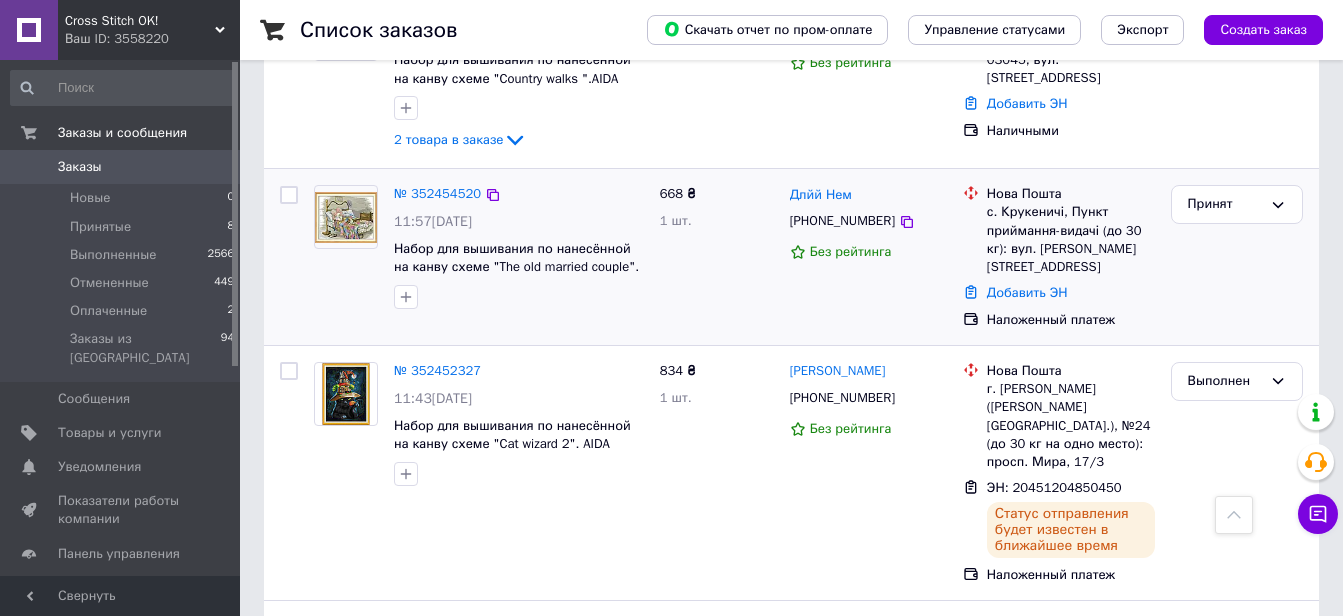 scroll, scrollTop: 600, scrollLeft: 0, axis: vertical 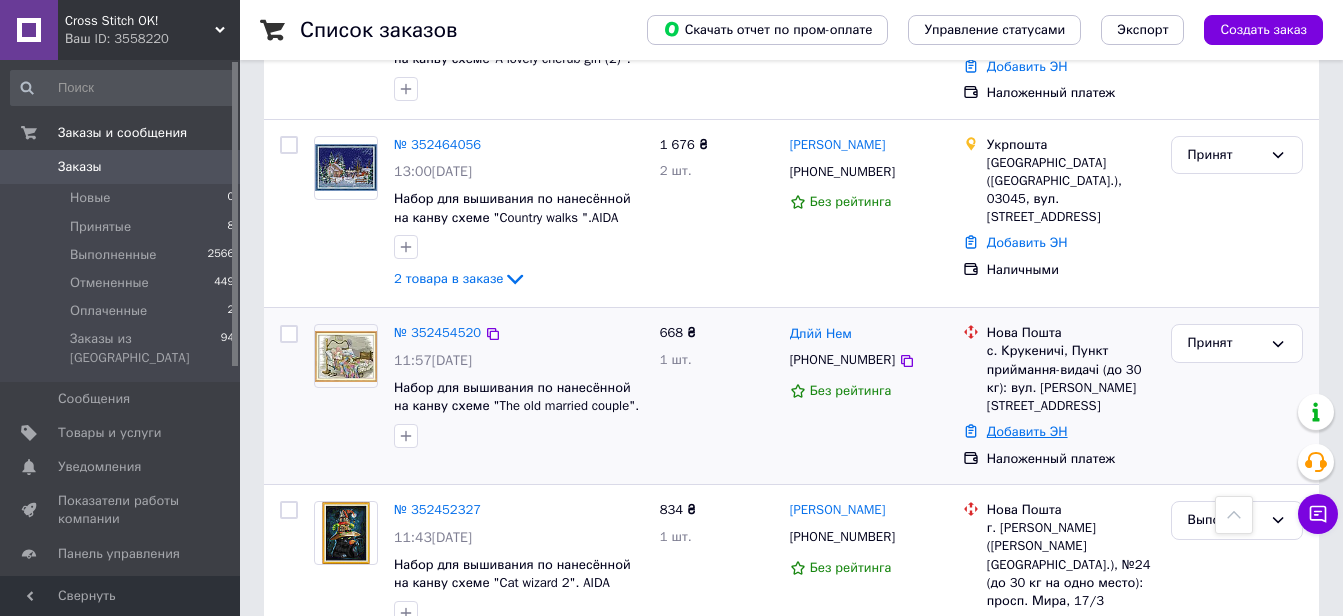 click on "Добавить ЭН" at bounding box center (1027, 431) 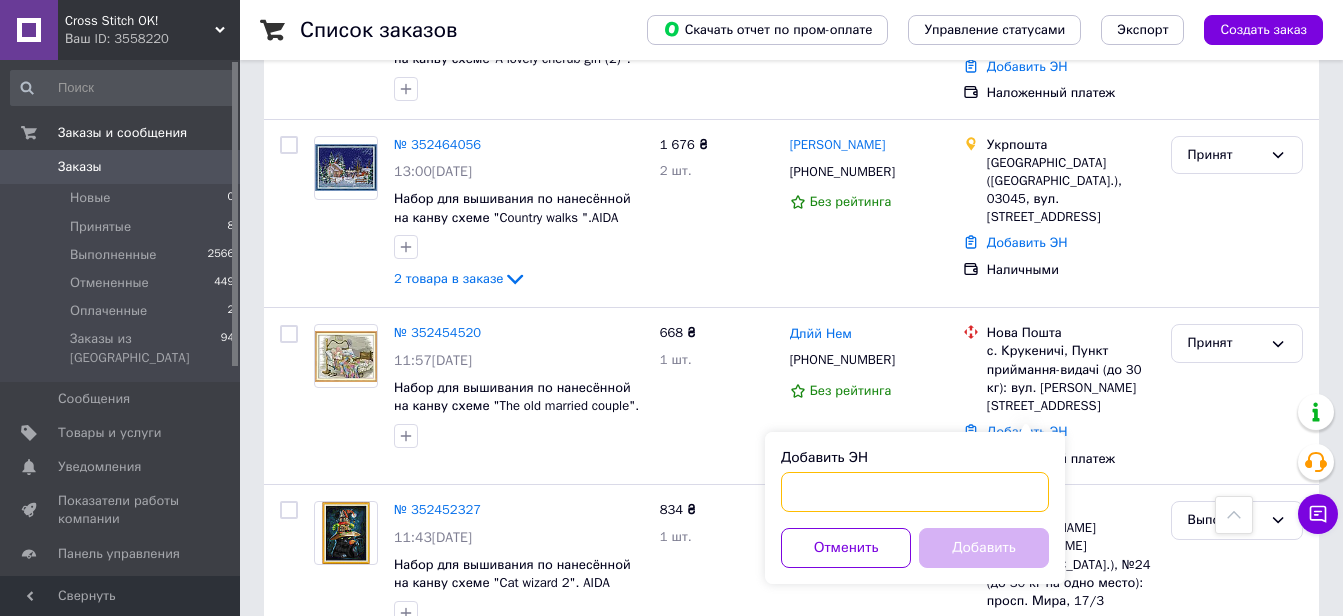 paste on "20451204851446" 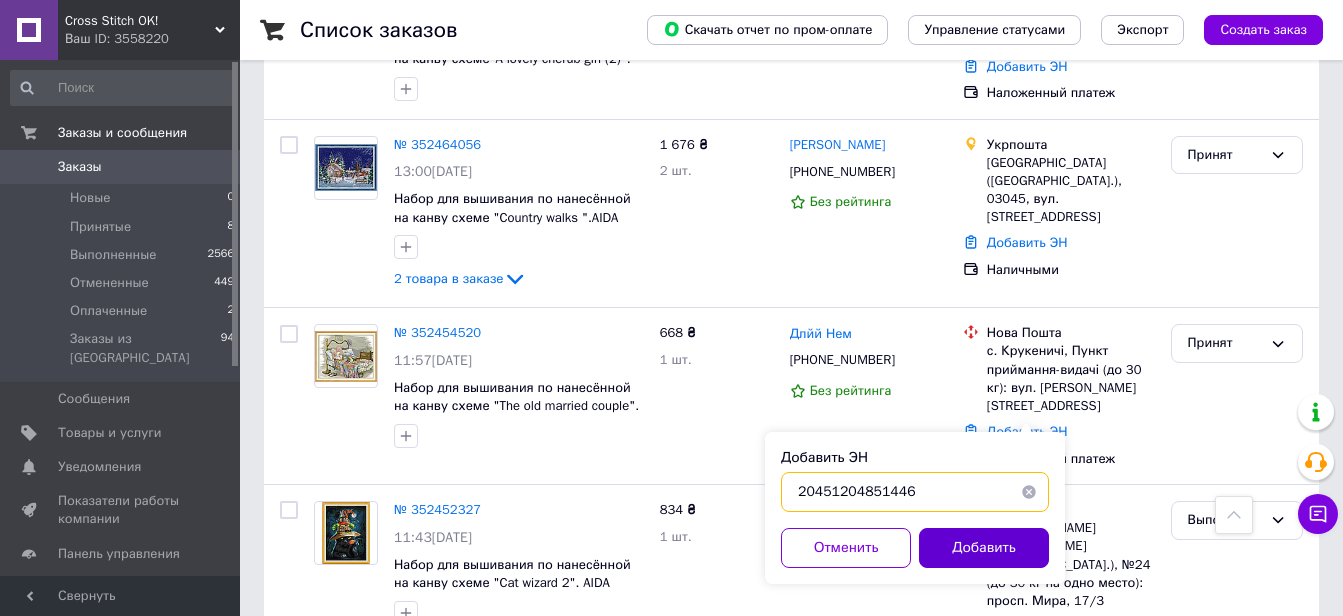type on "20451204851446" 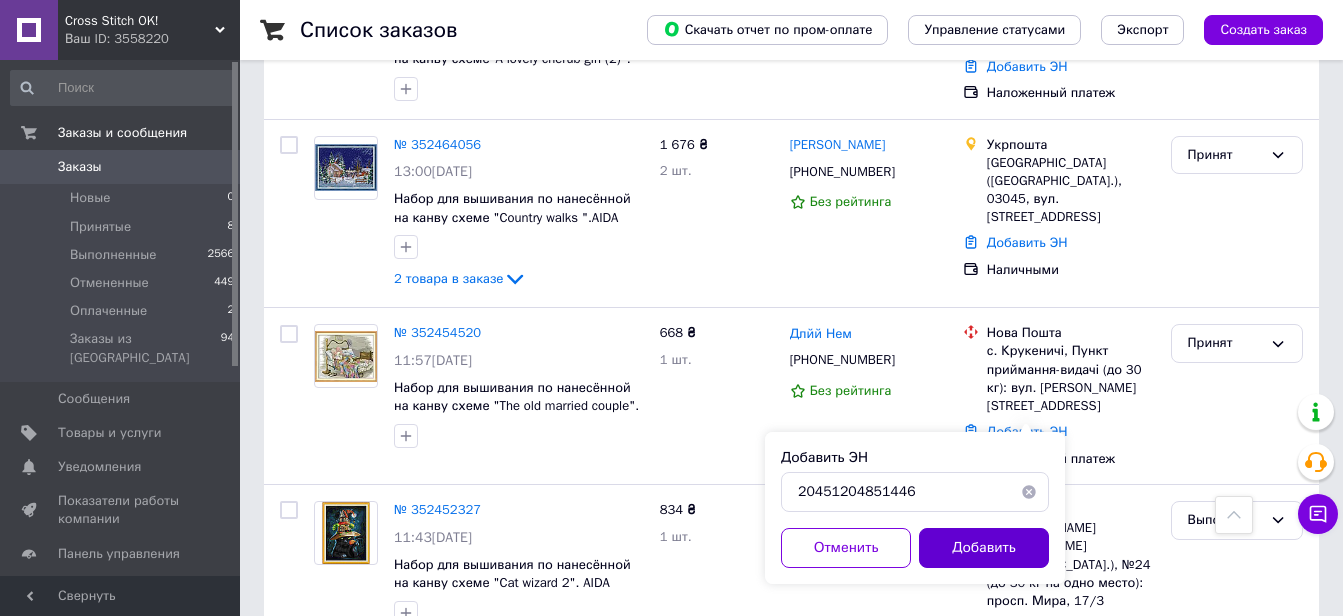 click on "Добавить" at bounding box center [984, 548] 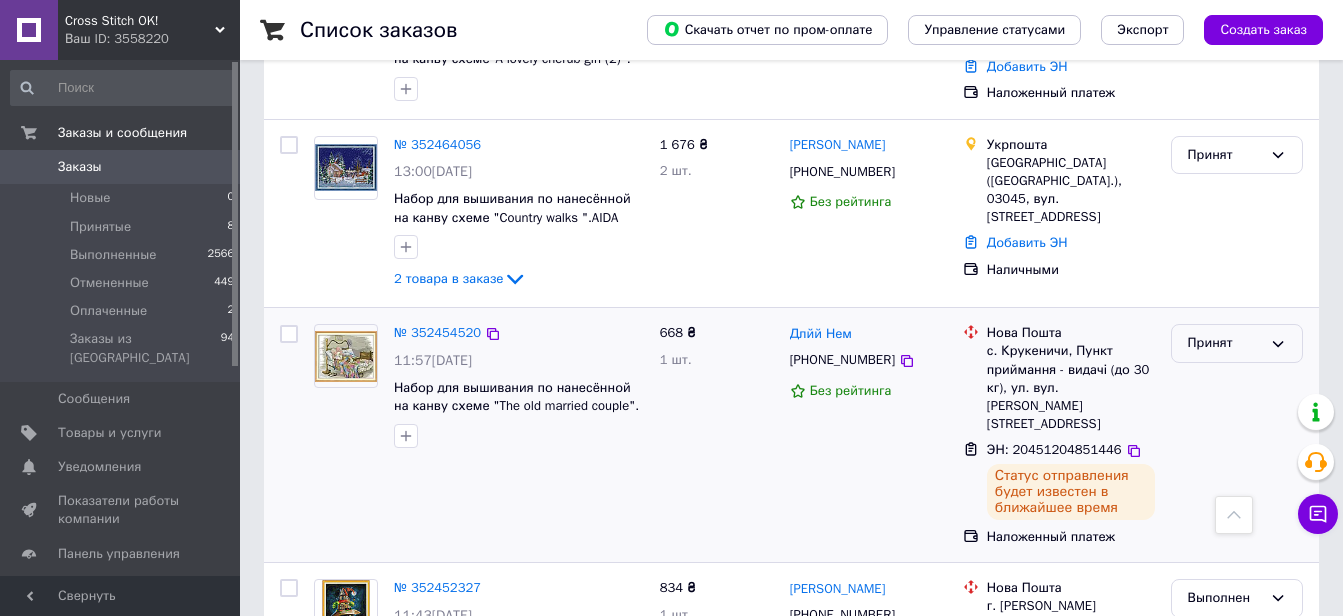 click on "Принят" at bounding box center (1225, 343) 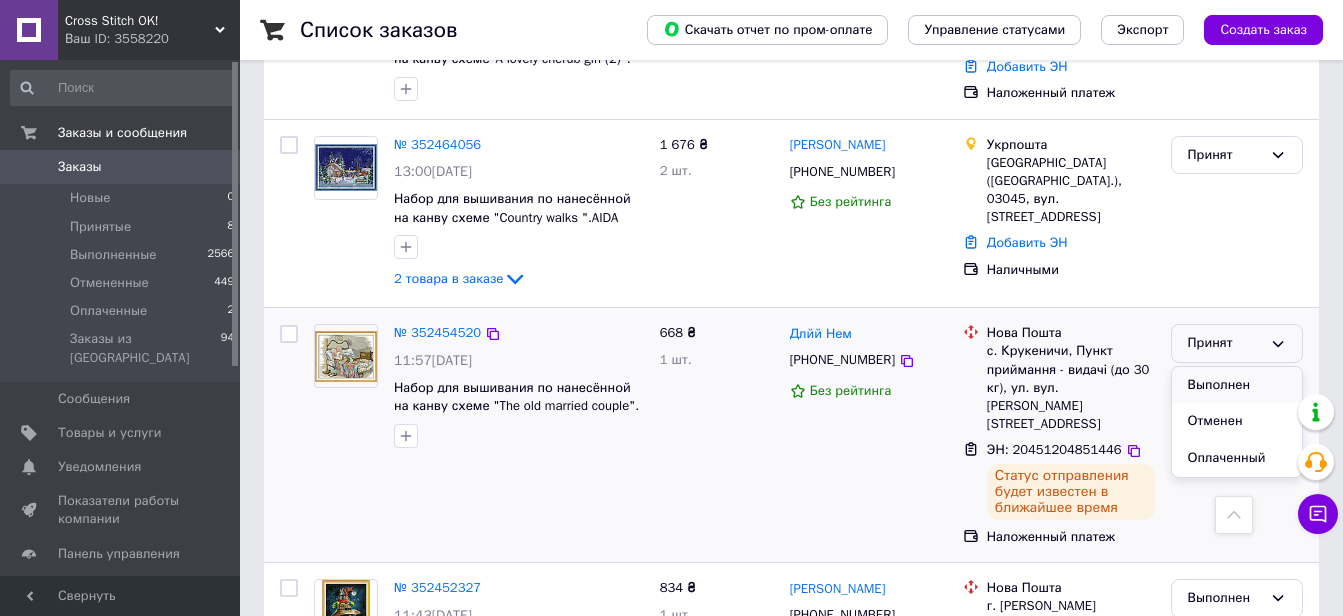 click on "Выполнен" at bounding box center [1237, 385] 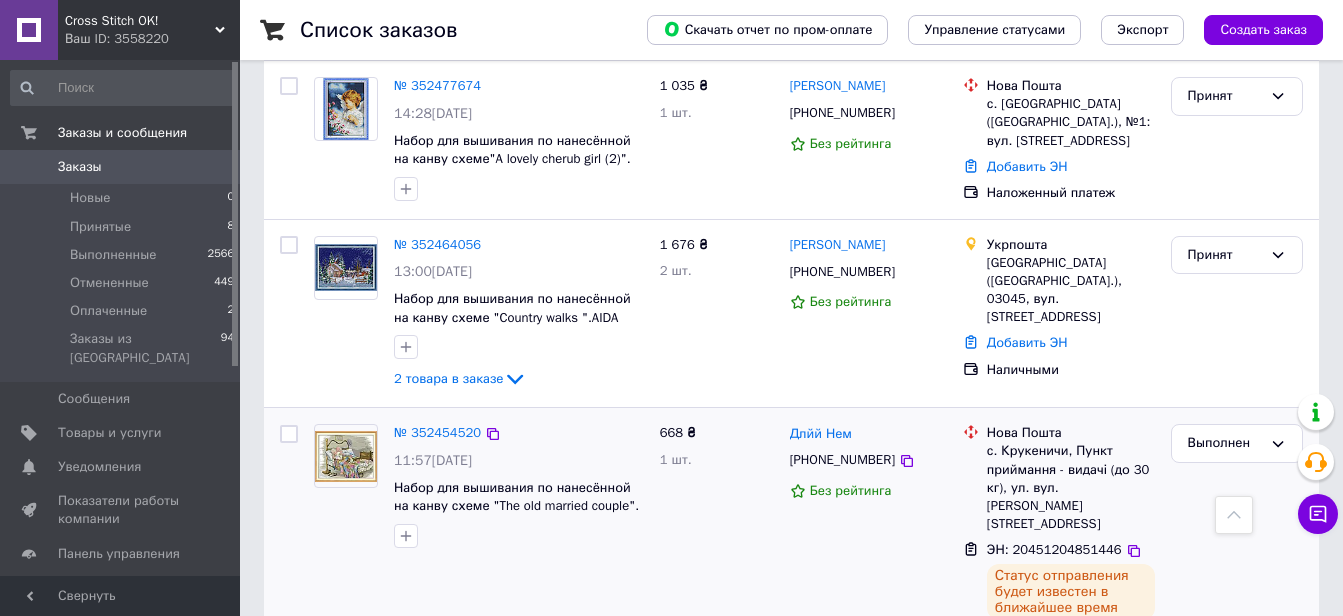 scroll, scrollTop: 400, scrollLeft: 0, axis: vertical 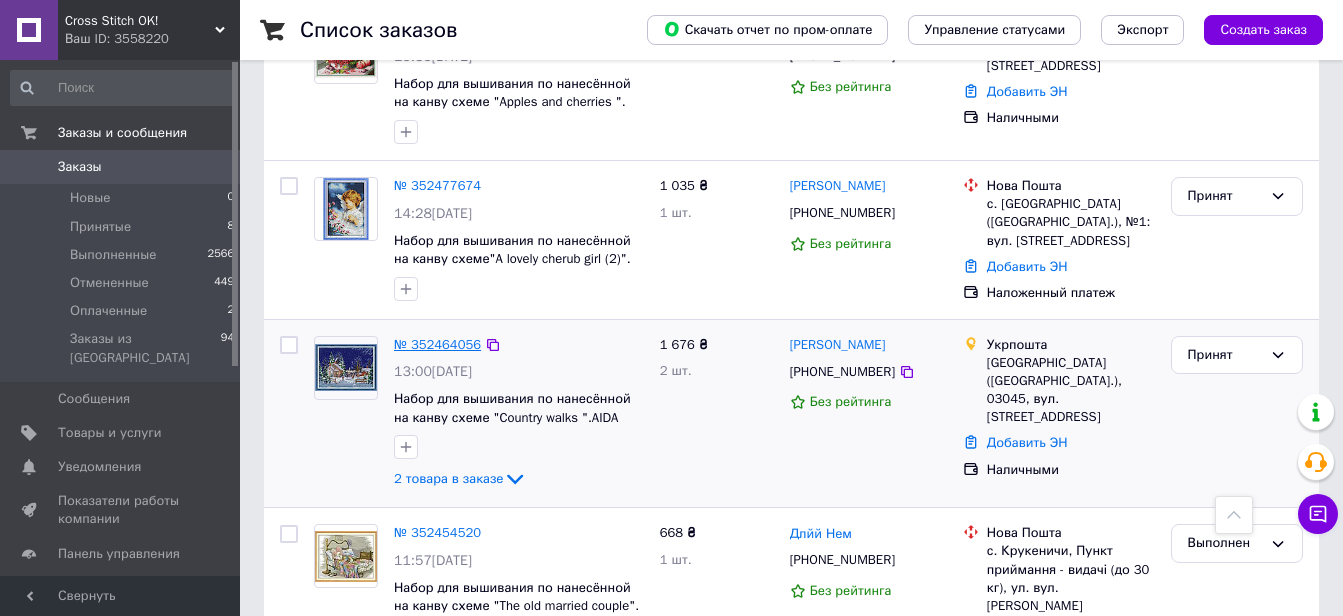 click on "№ 352464056" at bounding box center (437, 344) 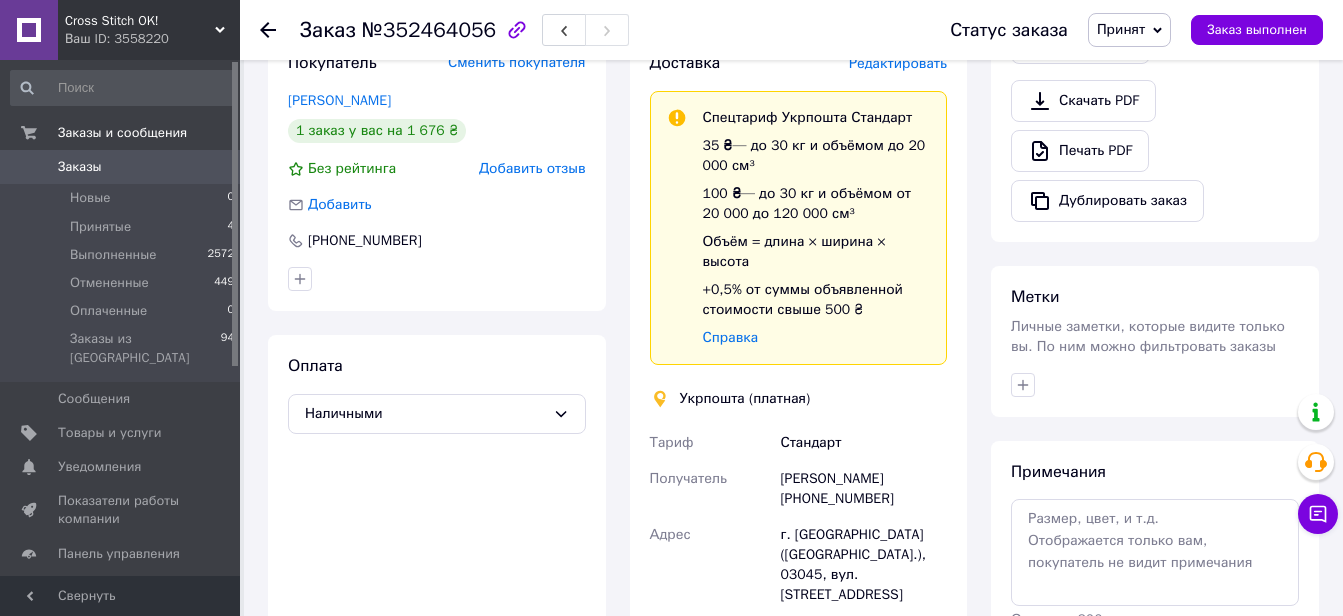 scroll, scrollTop: 700, scrollLeft: 0, axis: vertical 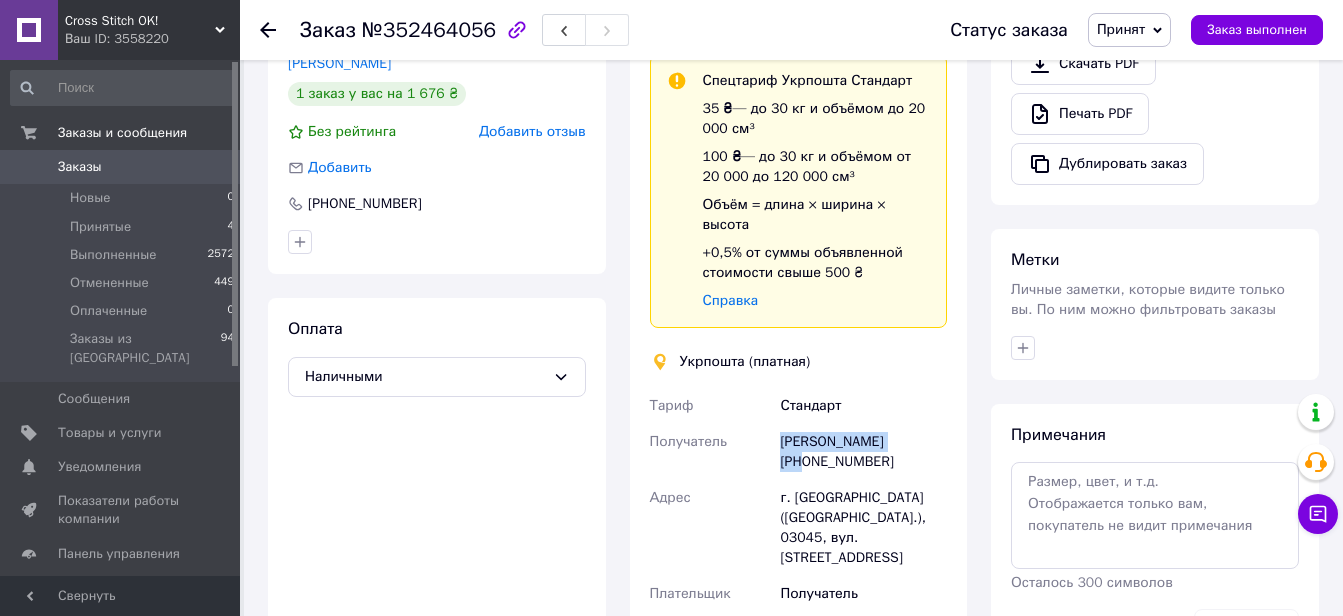 drag, startPoint x: 906, startPoint y: 422, endPoint x: 780, endPoint y: 422, distance: 126 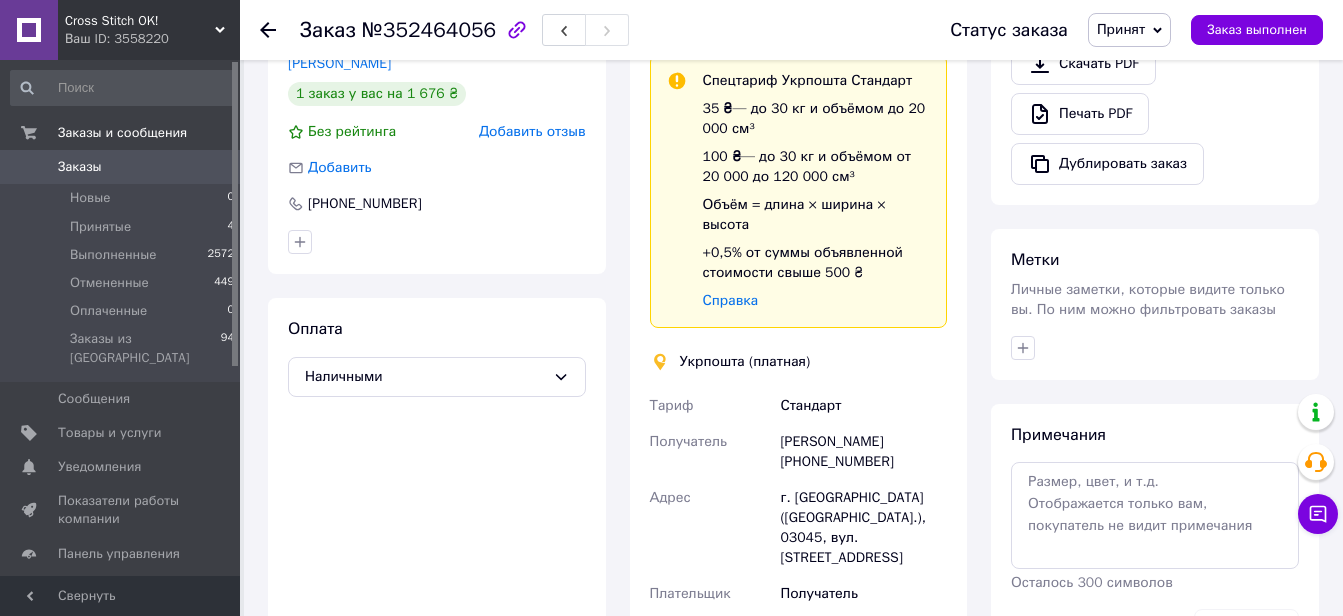 click on "Світлана Яковлева +380633374098" at bounding box center [863, 452] 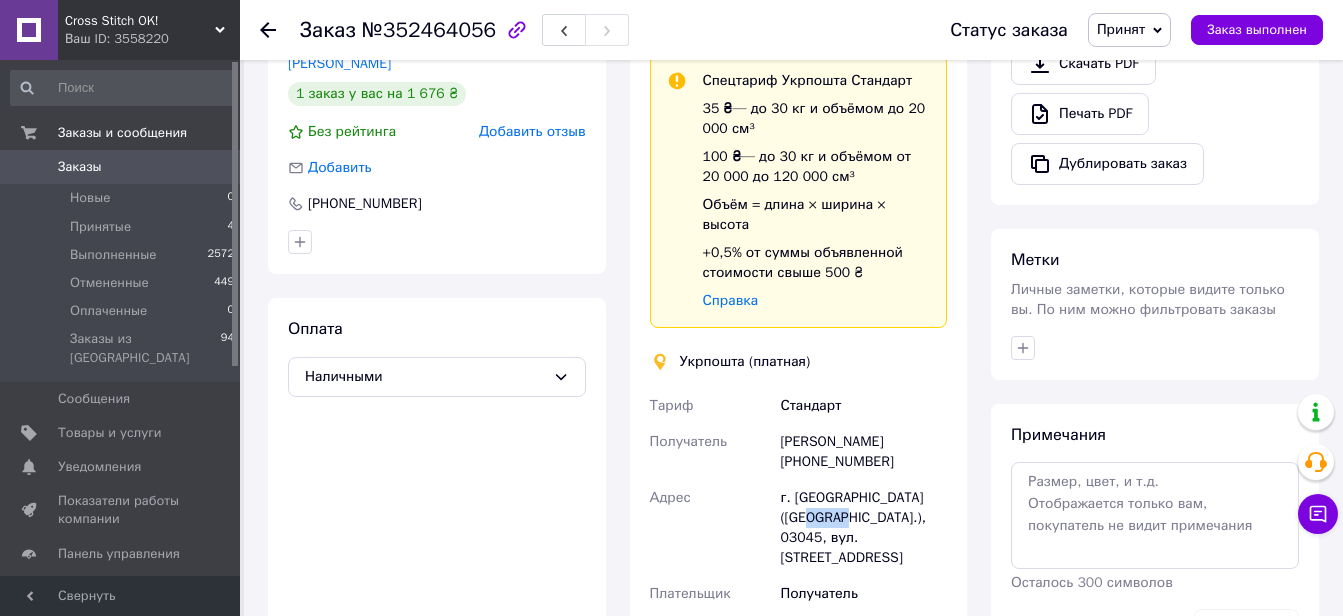drag, startPoint x: 816, startPoint y: 503, endPoint x: 782, endPoint y: 498, distance: 34.36568 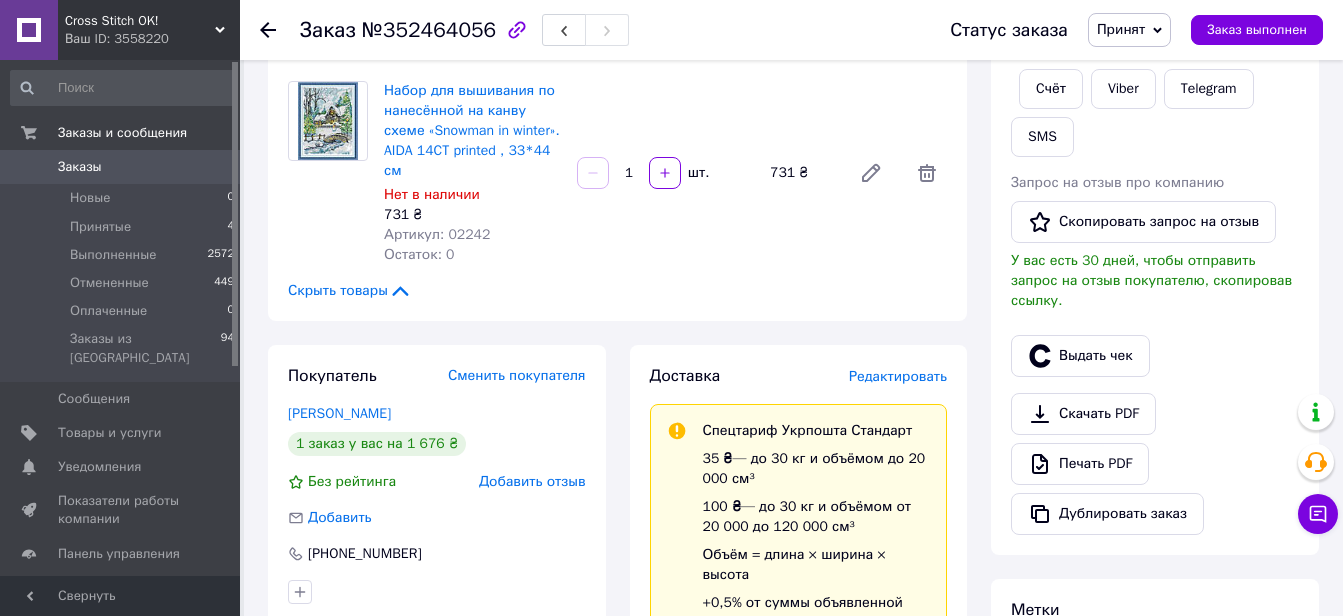 scroll, scrollTop: 400, scrollLeft: 0, axis: vertical 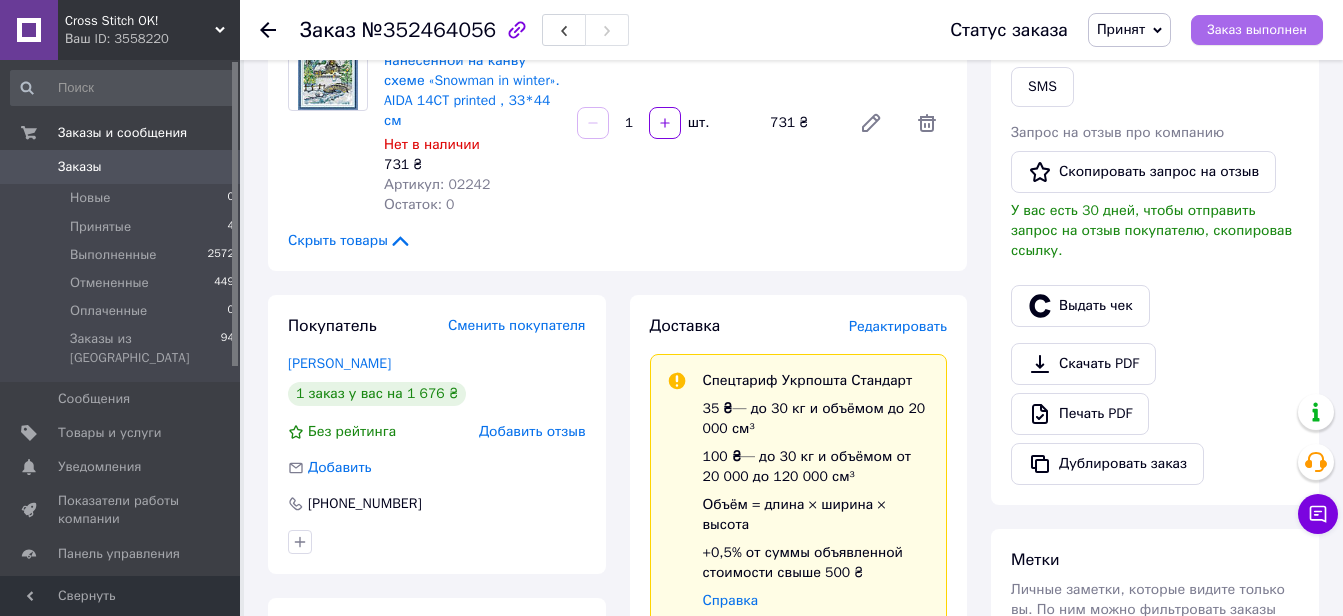 click on "Заказ выполнен" at bounding box center [1257, 30] 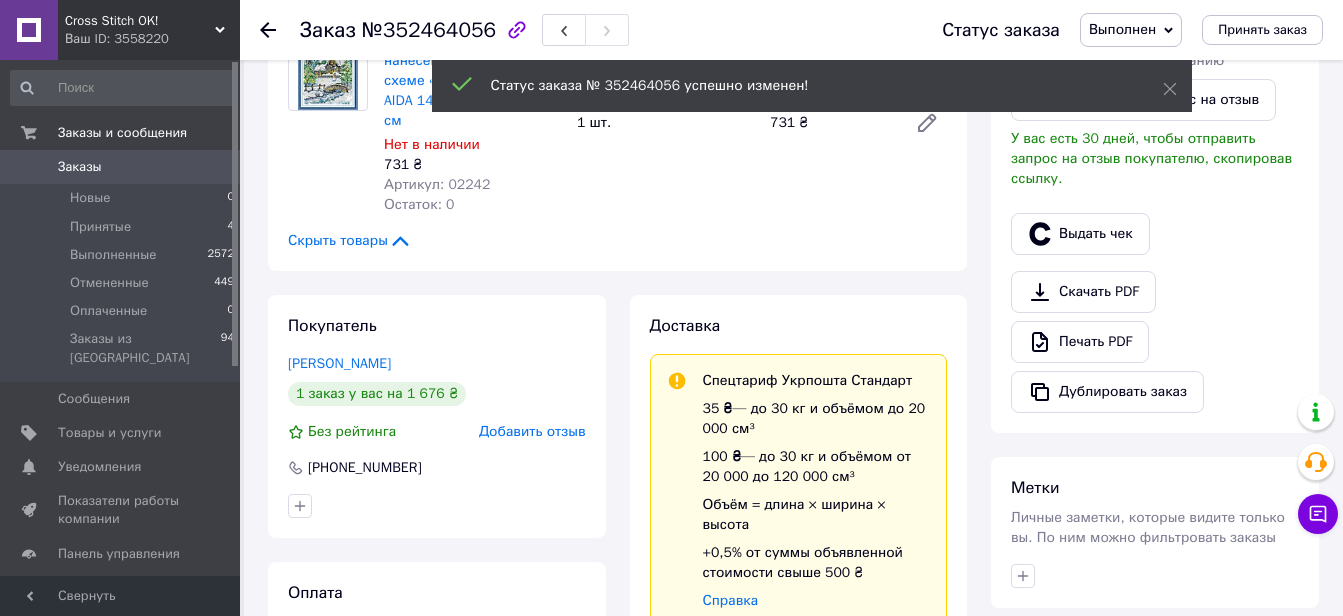 click 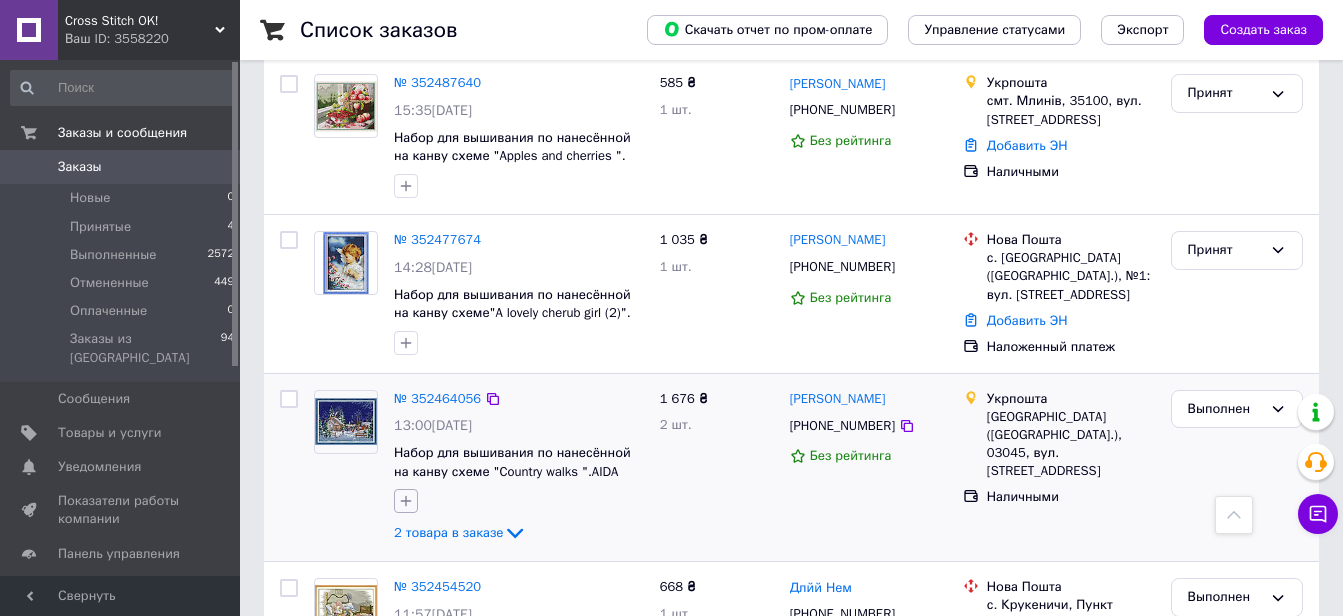 scroll, scrollTop: 300, scrollLeft: 0, axis: vertical 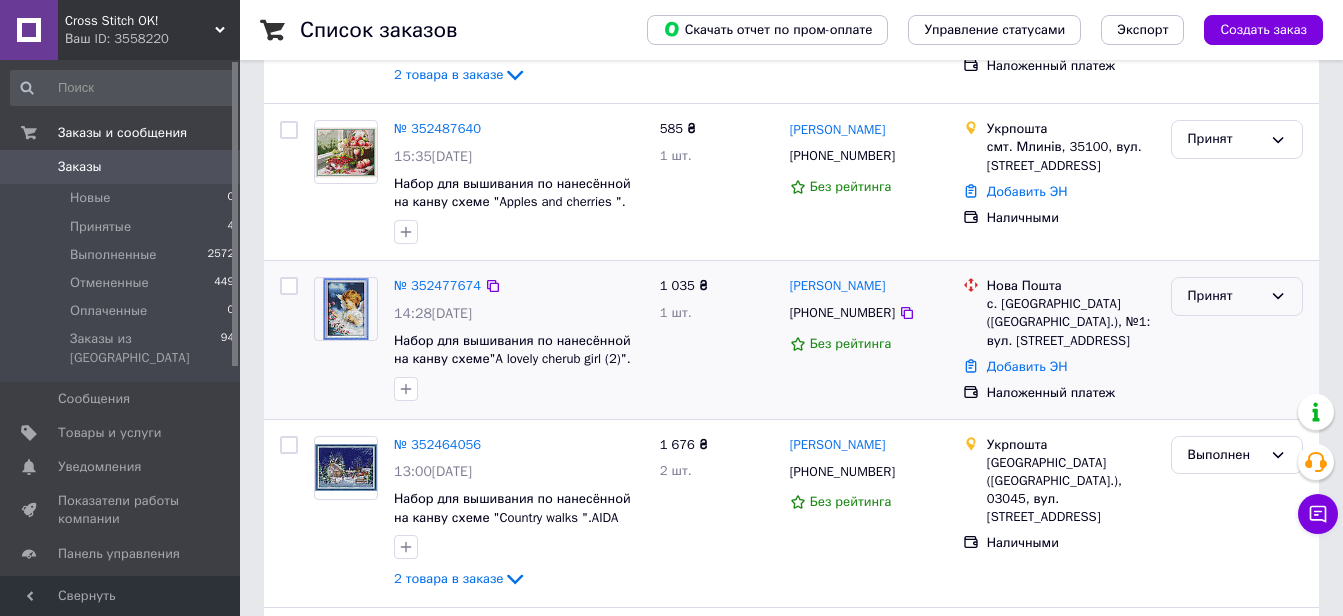 click on "Принят" at bounding box center [1225, 296] 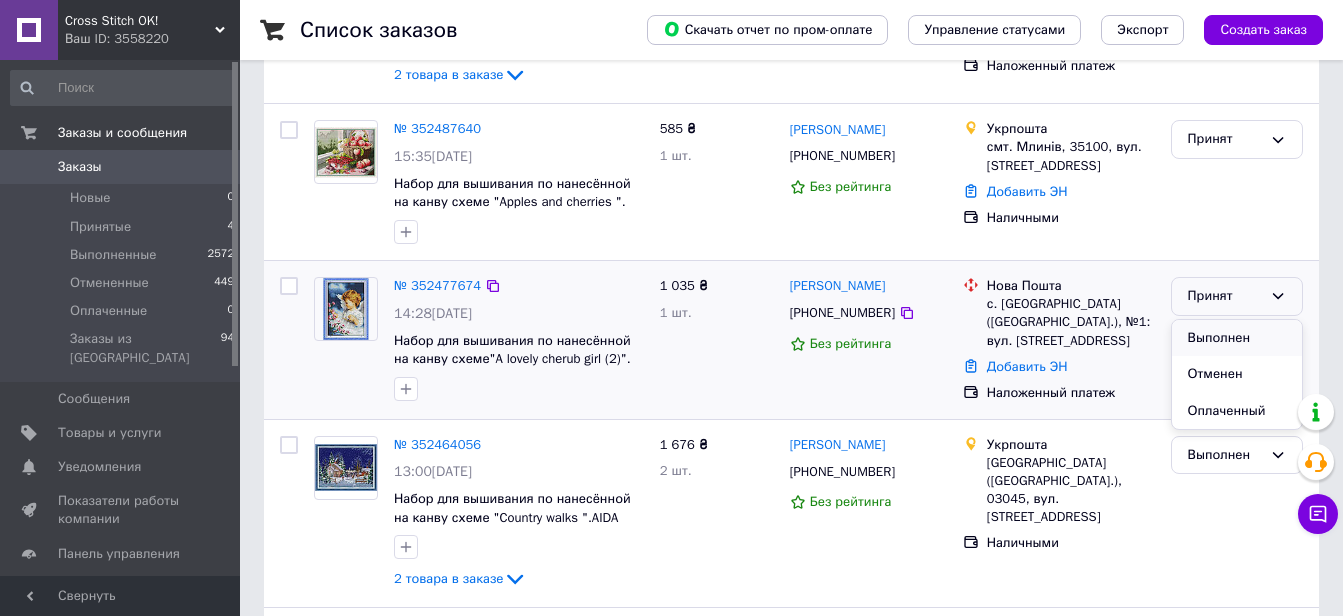 click on "Выполнен" at bounding box center (1237, 338) 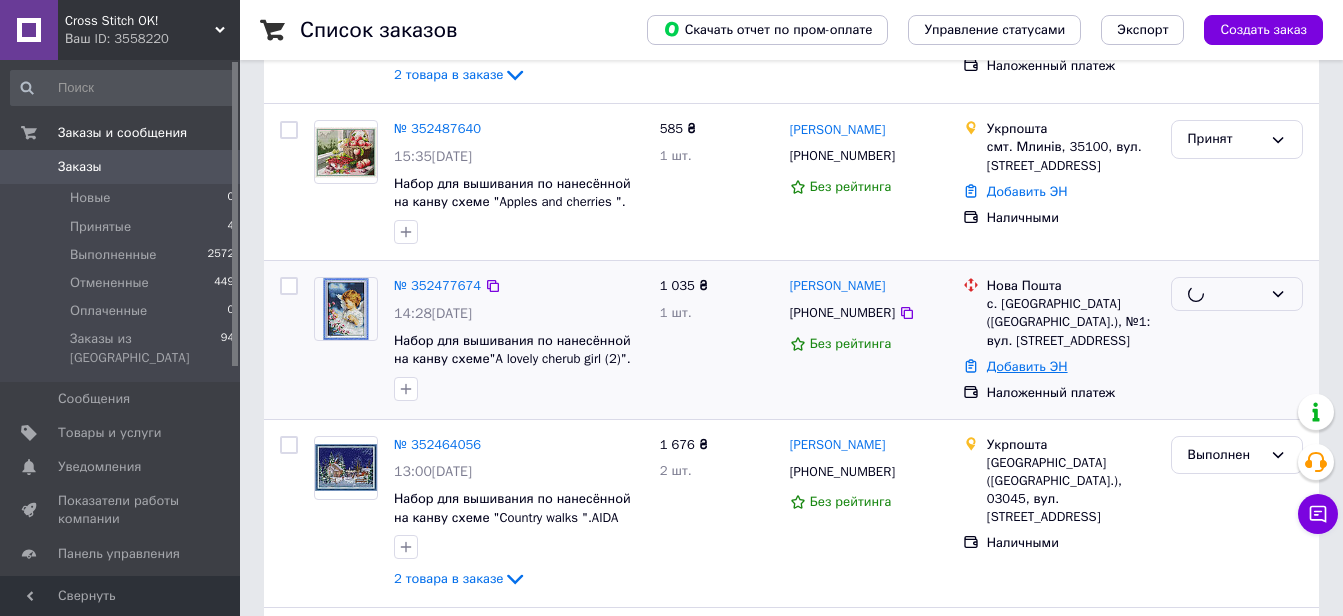 click on "Добавить ЭН" at bounding box center [1027, 366] 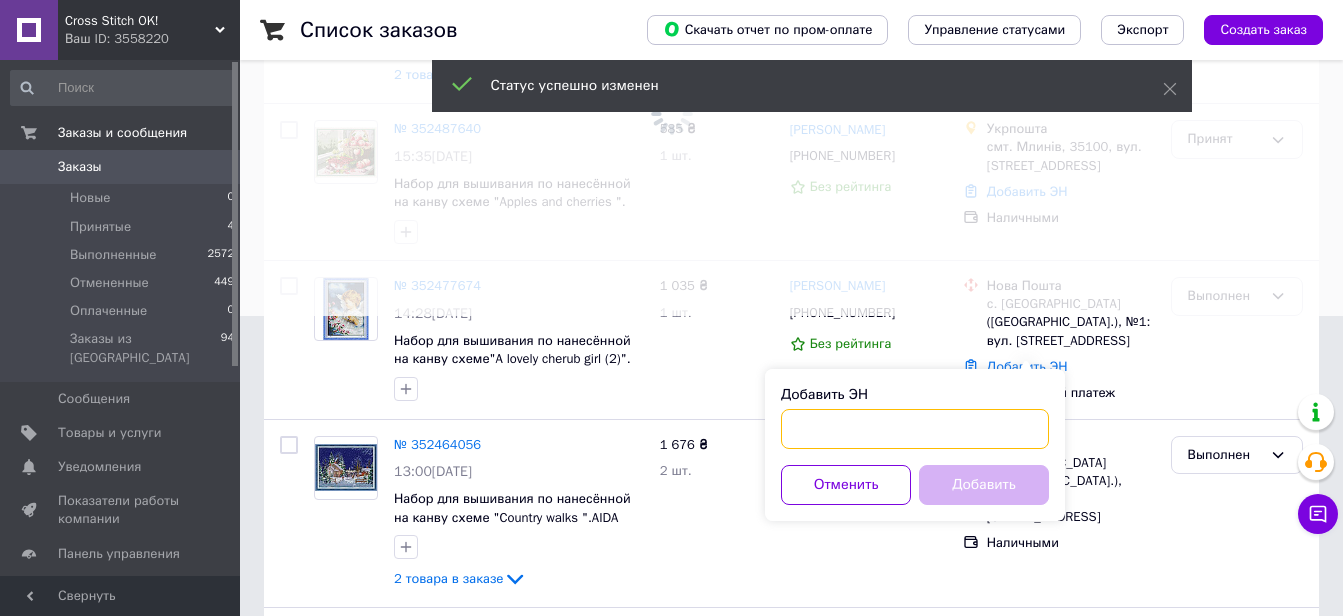 paste on "20451204854673" 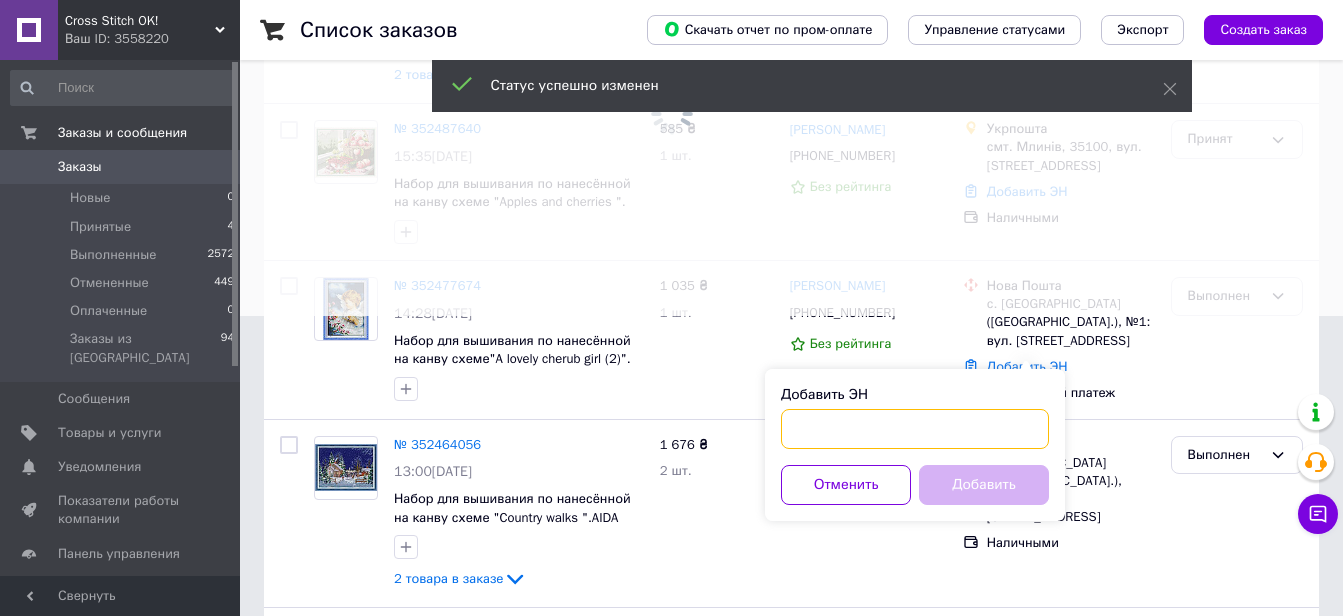 type on "20451204854673" 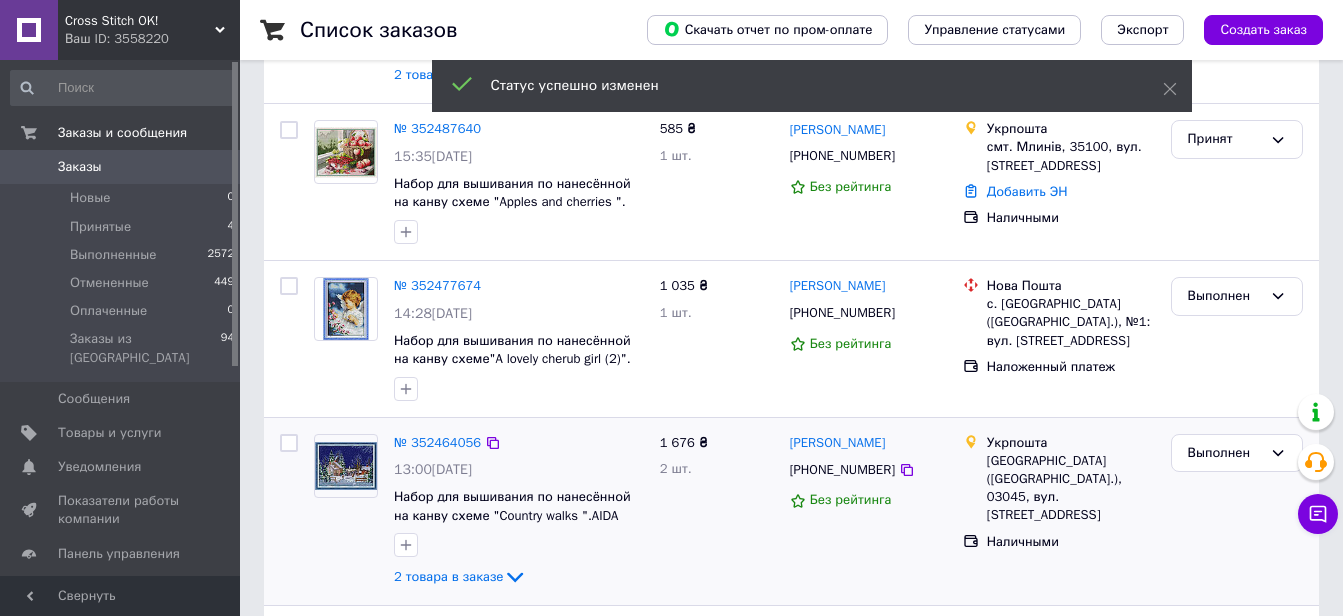 click on "[GEOGRAPHIC_DATA] ([GEOGRAPHIC_DATA].), 03045, вул. [STREET_ADDRESS]" at bounding box center (1071, 488) 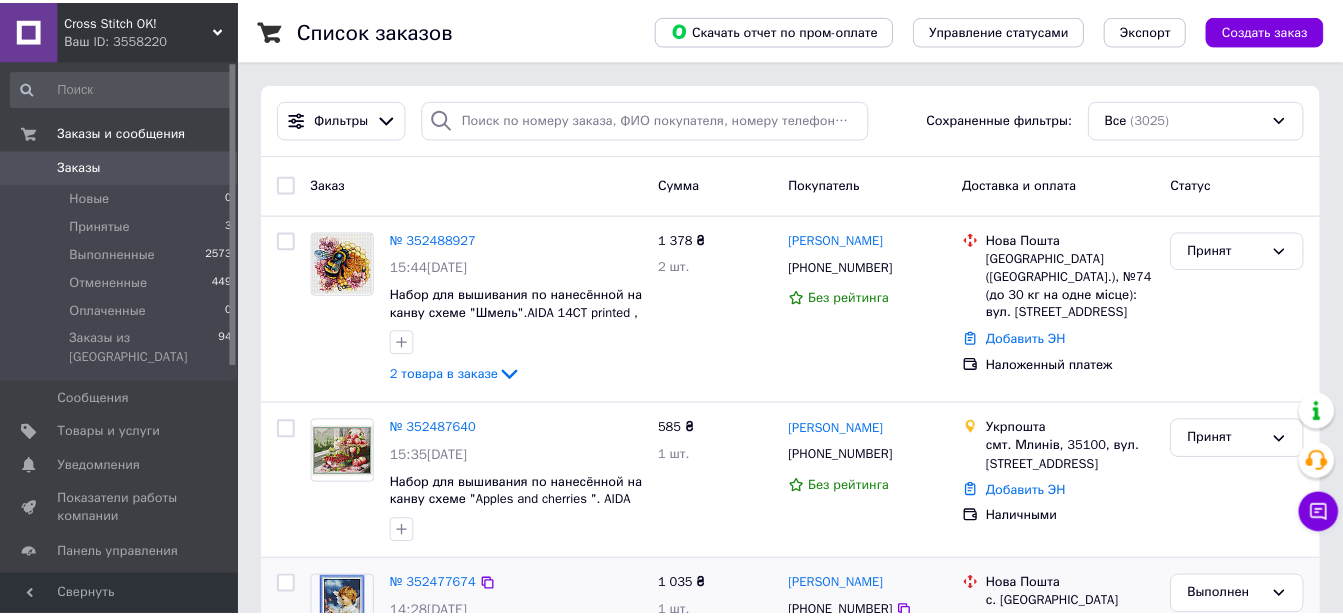 scroll, scrollTop: 300, scrollLeft: 0, axis: vertical 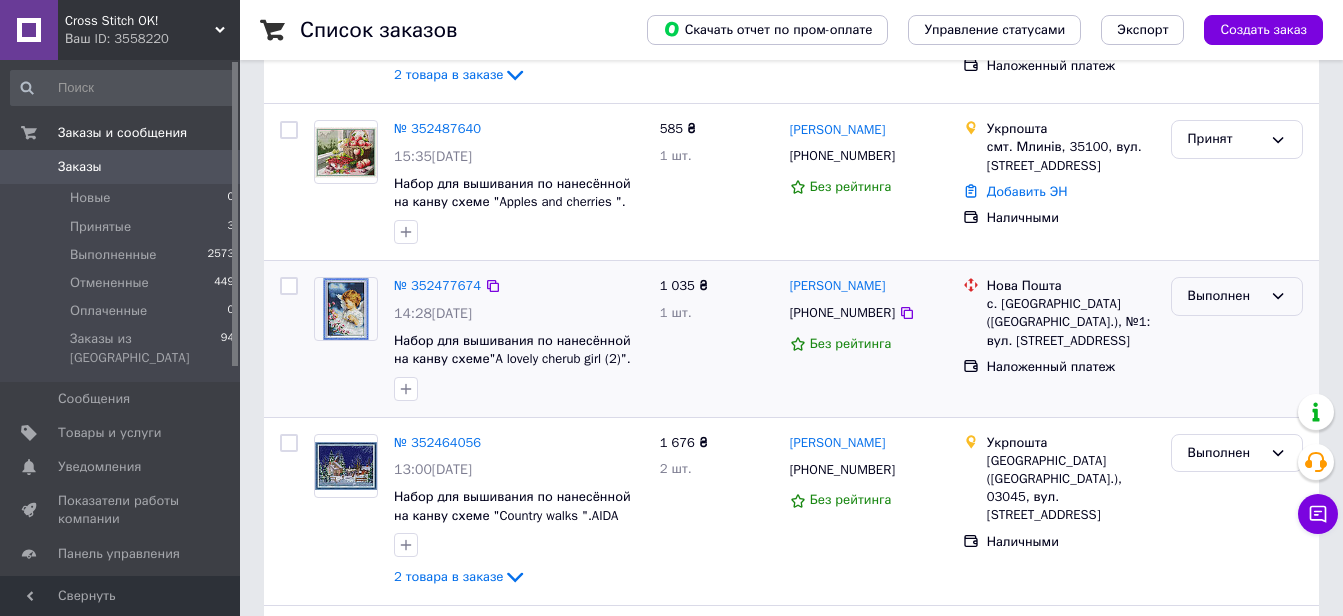 click on "Выполнен" at bounding box center [1225, 296] 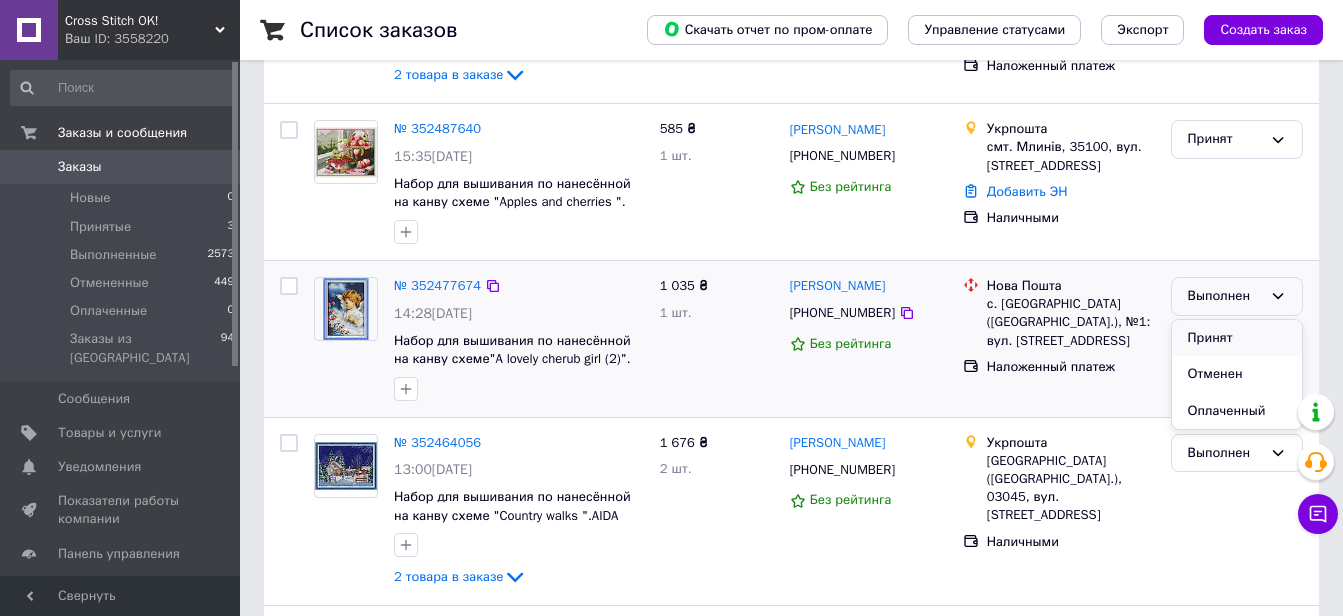 click on "Принят" at bounding box center (1237, 338) 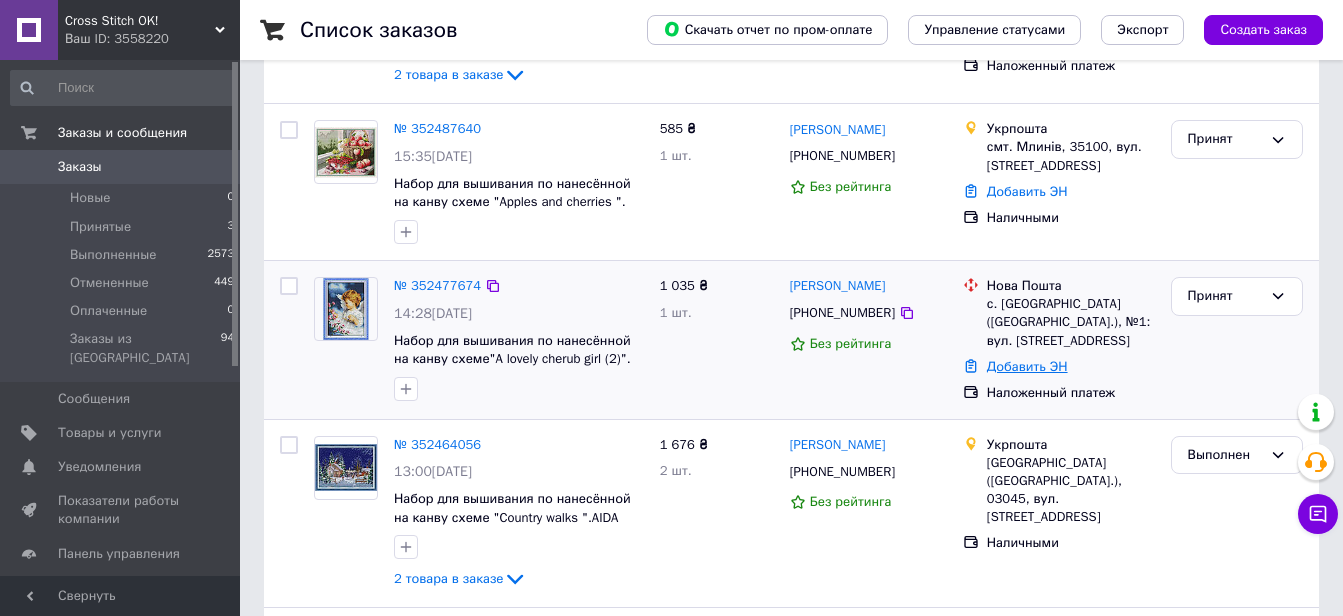click on "Добавить ЭН" at bounding box center (1027, 366) 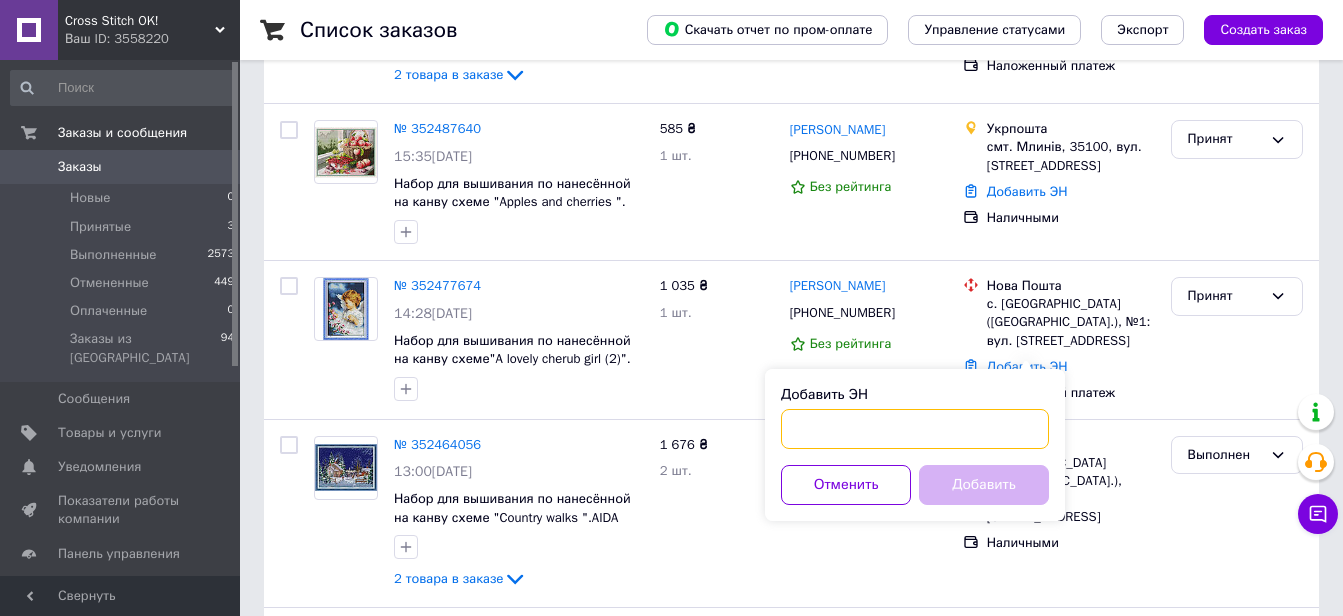 click on "Добавить ЭН" at bounding box center [915, 429] 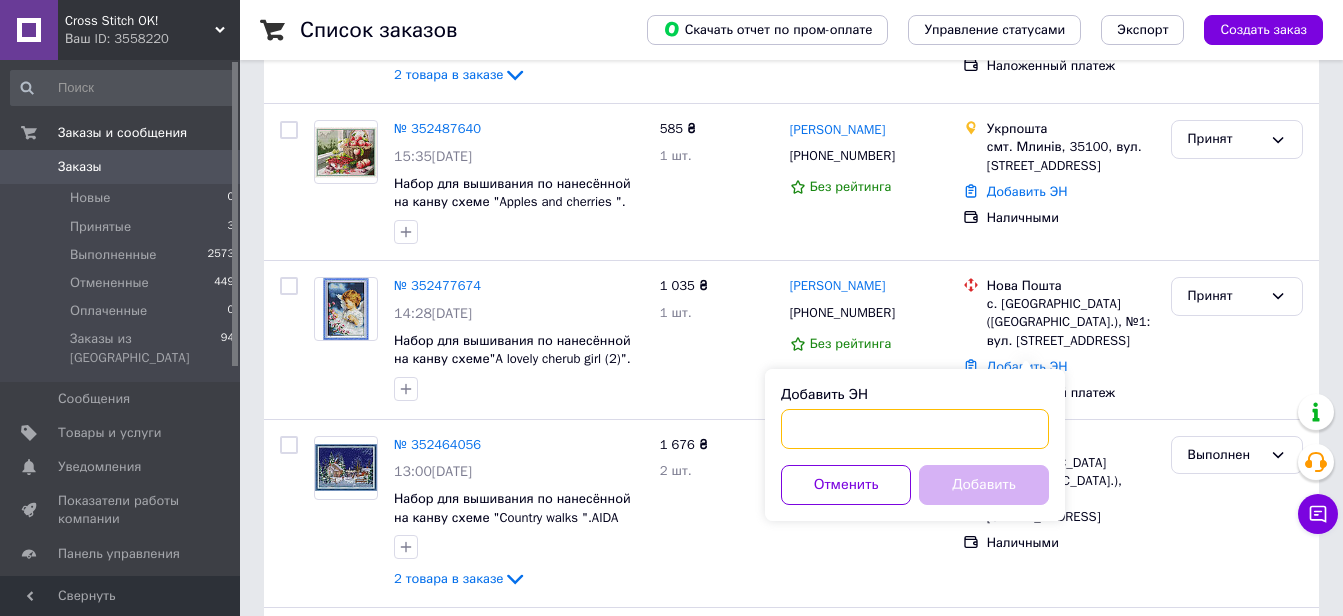paste on "20451204854673" 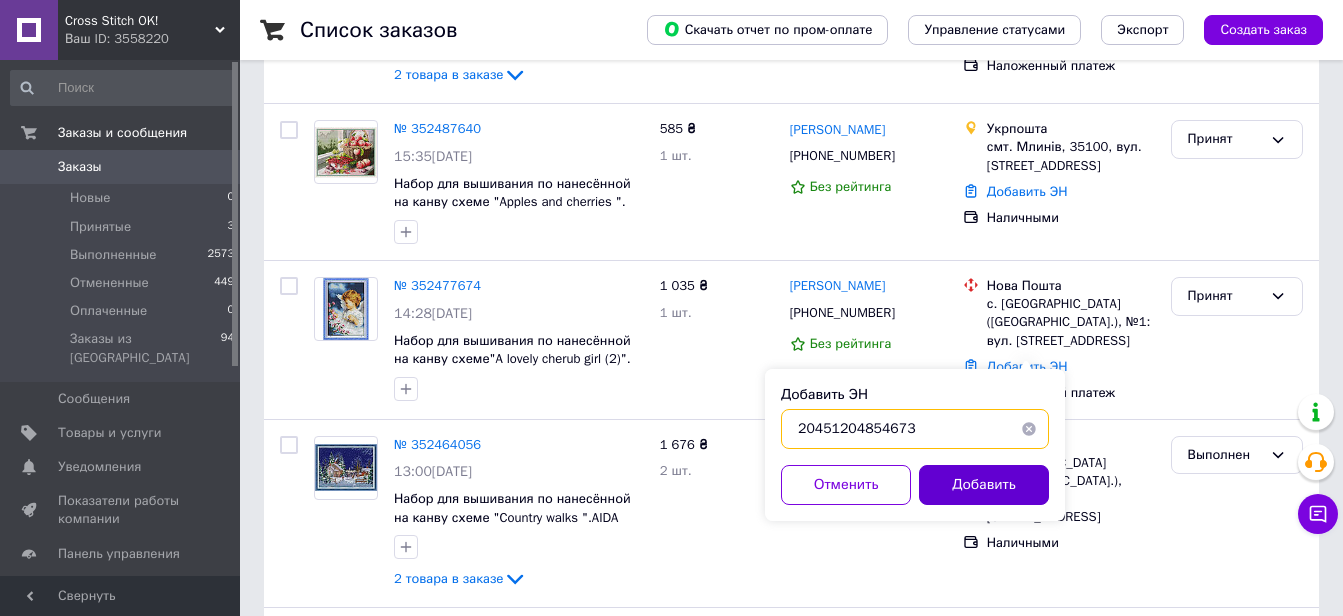 type on "20451204854673" 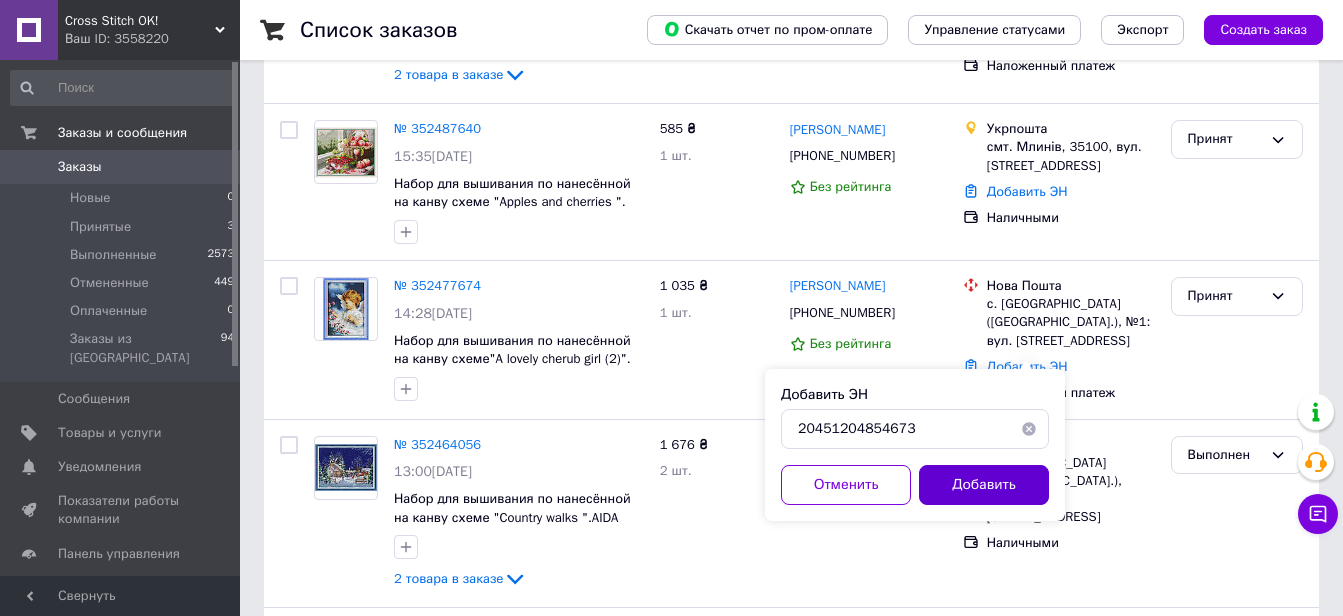 click on "Добавить" at bounding box center [984, 485] 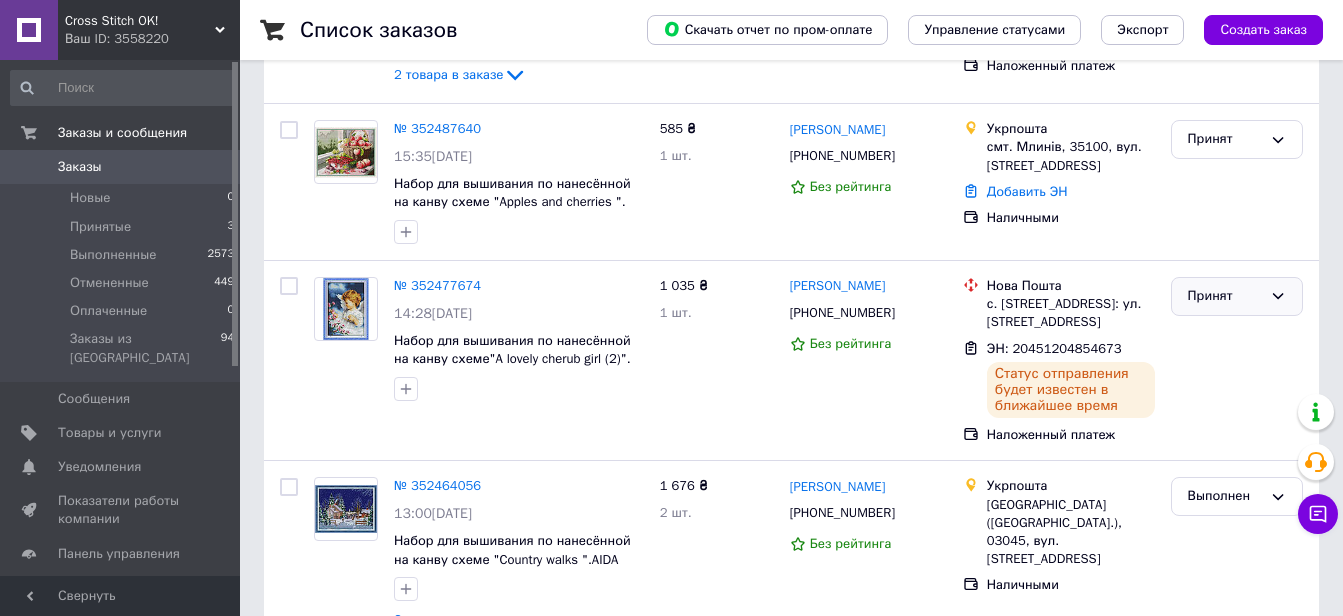 click on "Принят" at bounding box center (1225, 296) 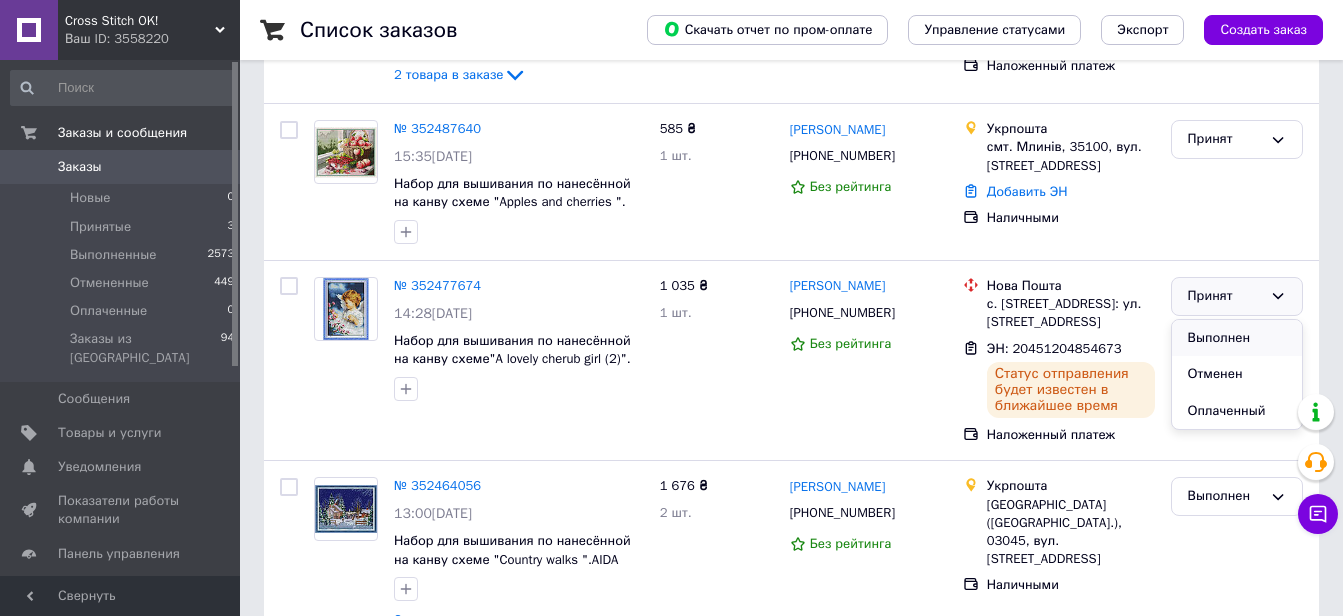 click on "Выполнен" at bounding box center (1237, 338) 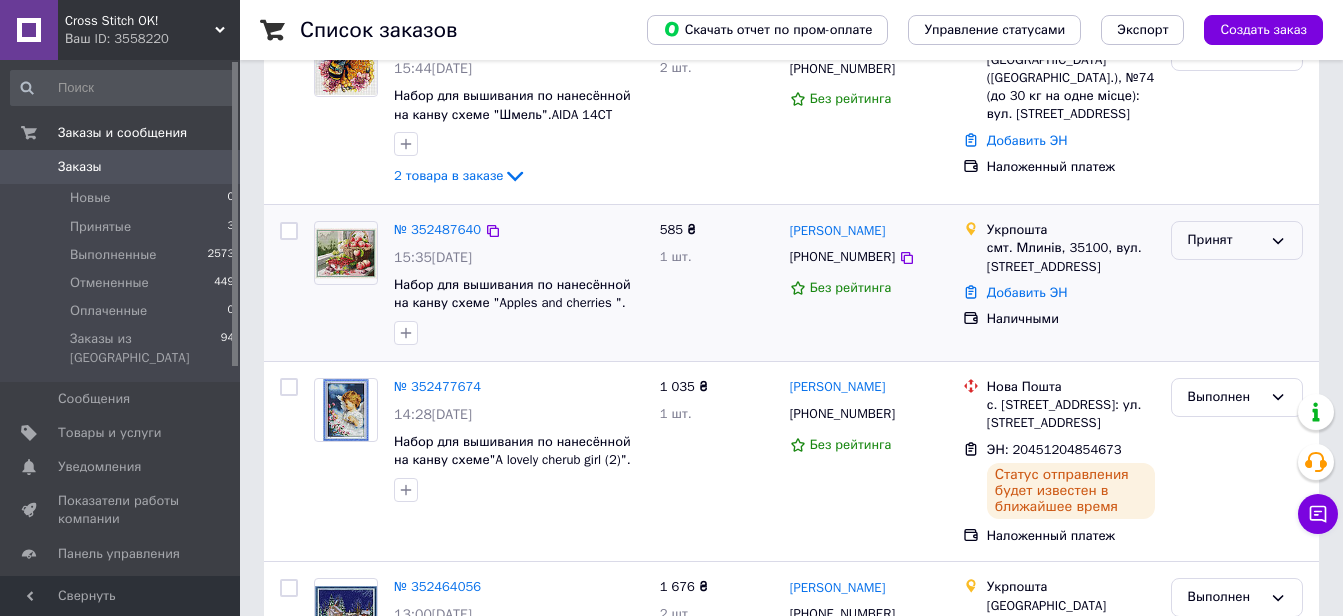 scroll, scrollTop: 100, scrollLeft: 0, axis: vertical 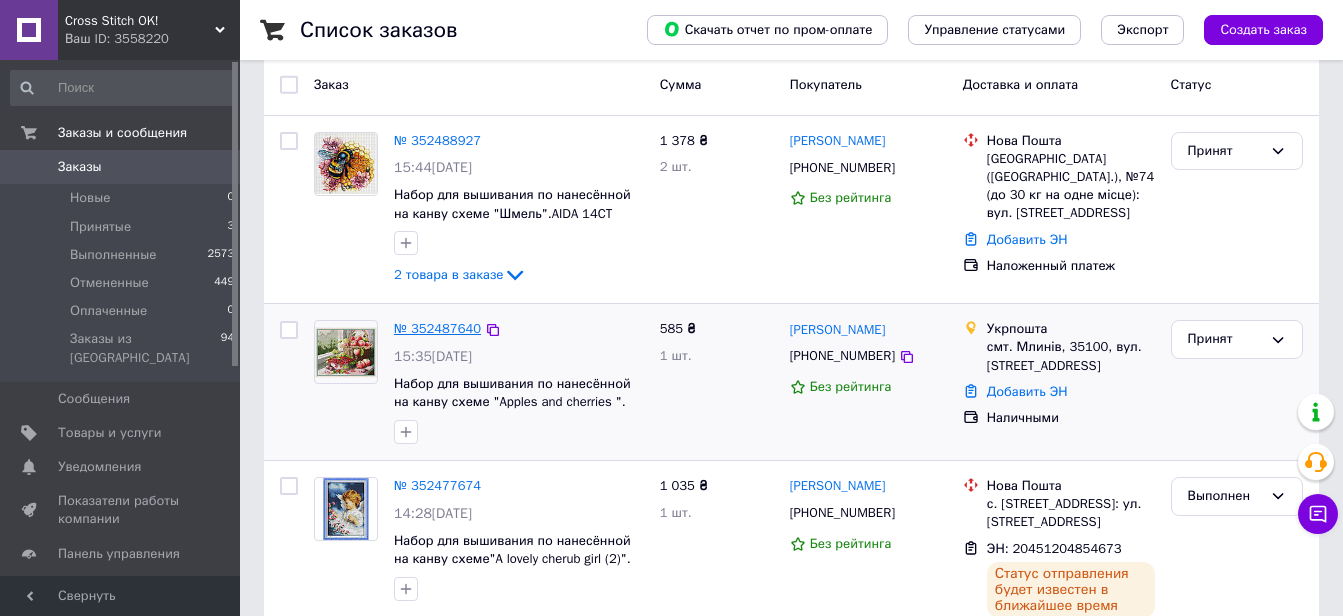 click on "№ 352487640" at bounding box center [437, 328] 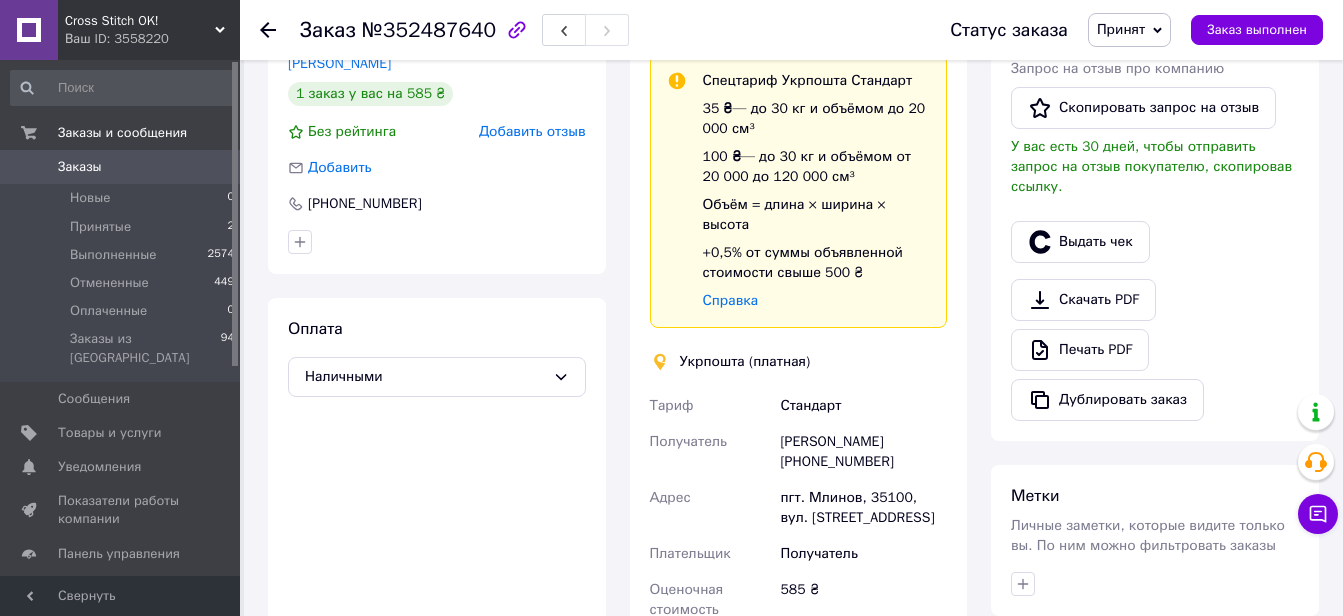 scroll, scrollTop: 500, scrollLeft: 0, axis: vertical 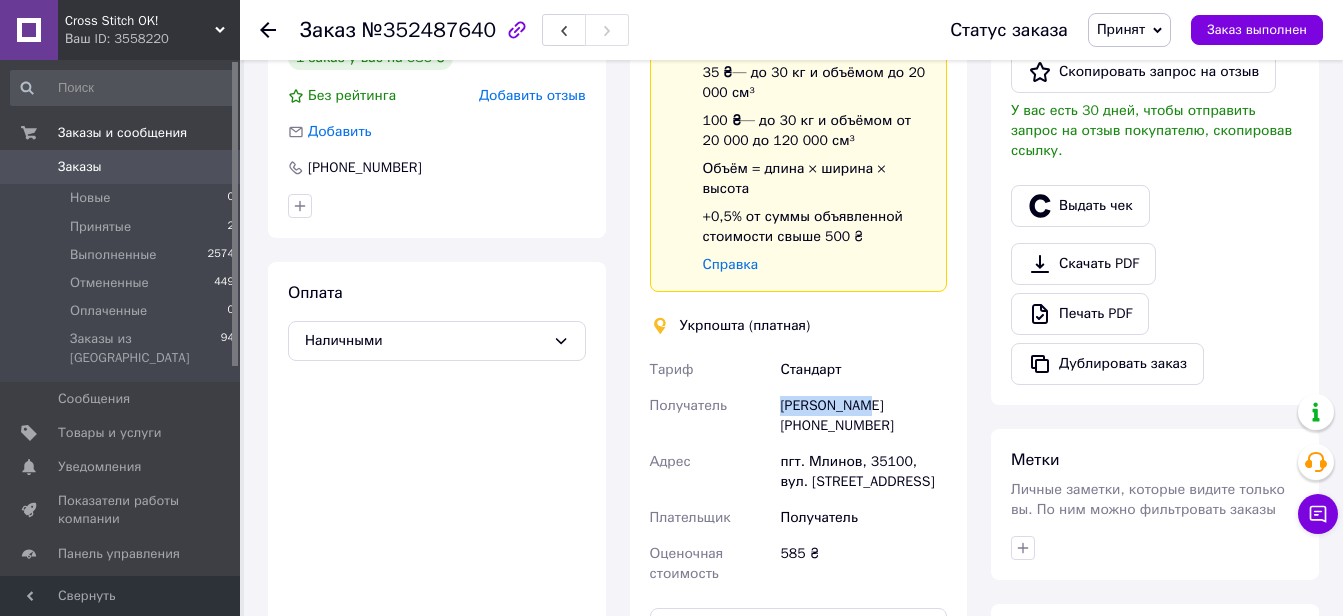 drag, startPoint x: 866, startPoint y: 407, endPoint x: 784, endPoint y: 411, distance: 82.0975 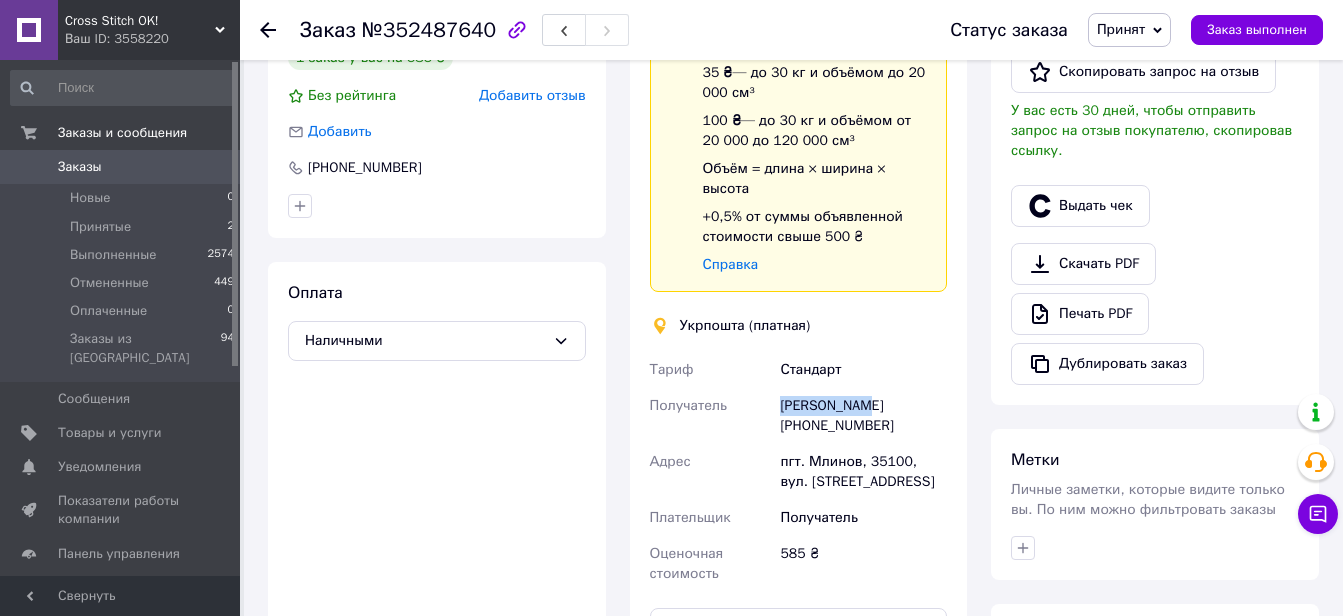 copy on "[PERSON_NAME]" 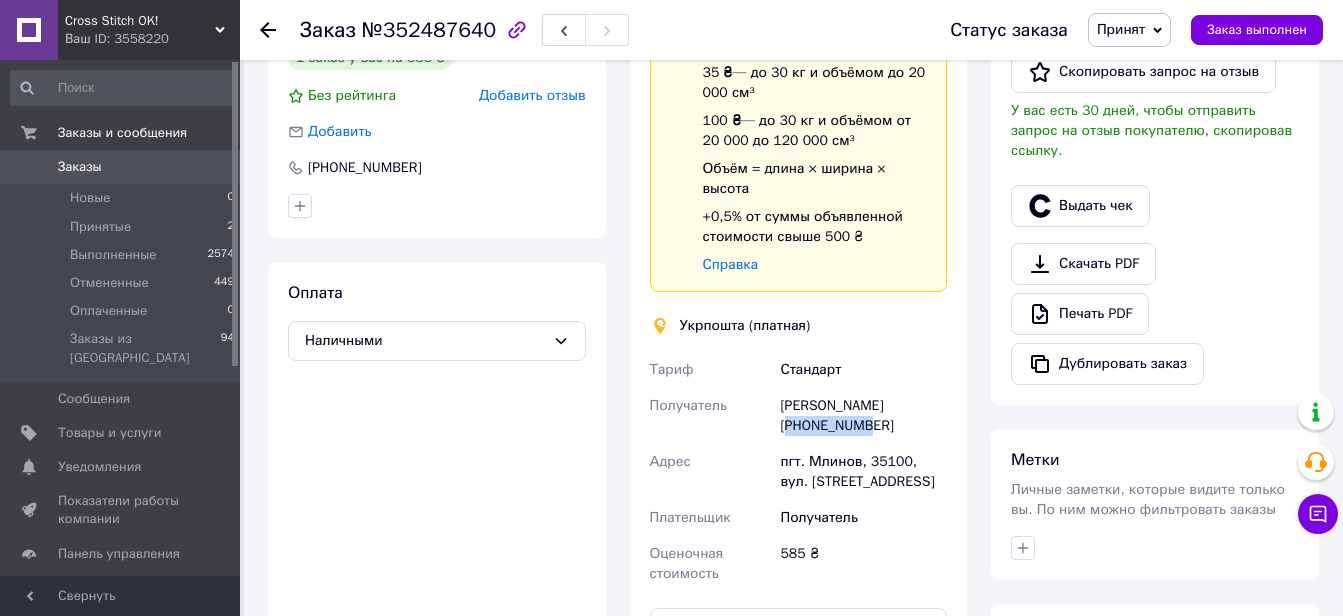 drag, startPoint x: 901, startPoint y: 428, endPoint x: 806, endPoint y: 422, distance: 95.189285 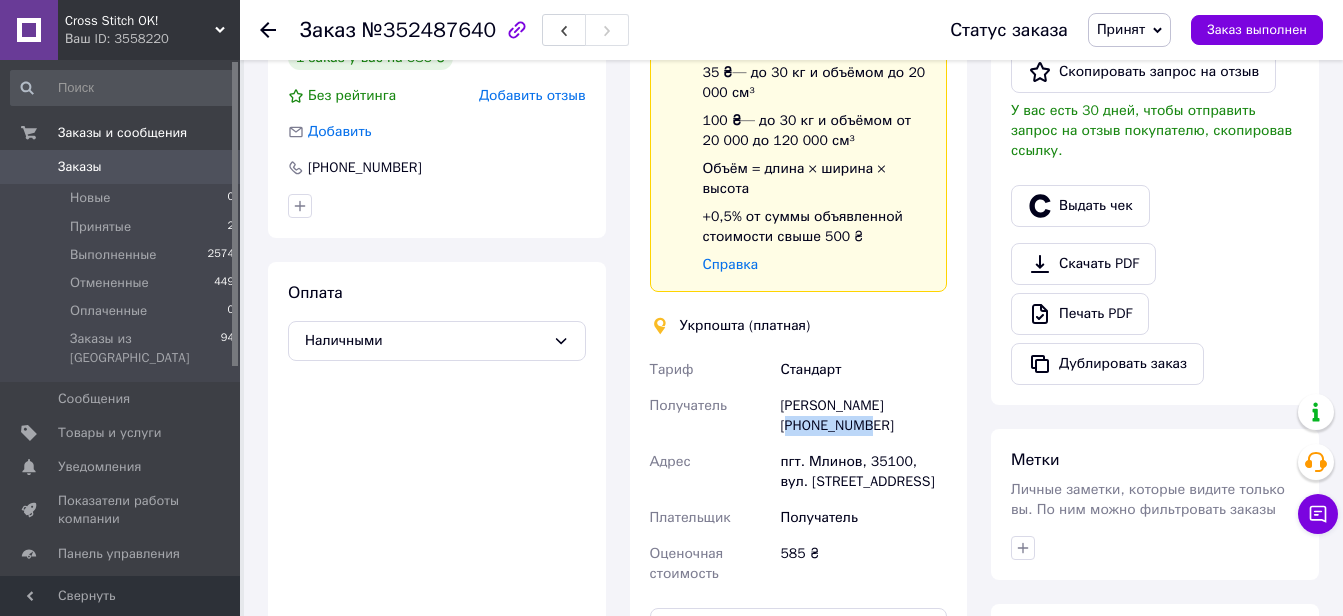 copy on "0505805819" 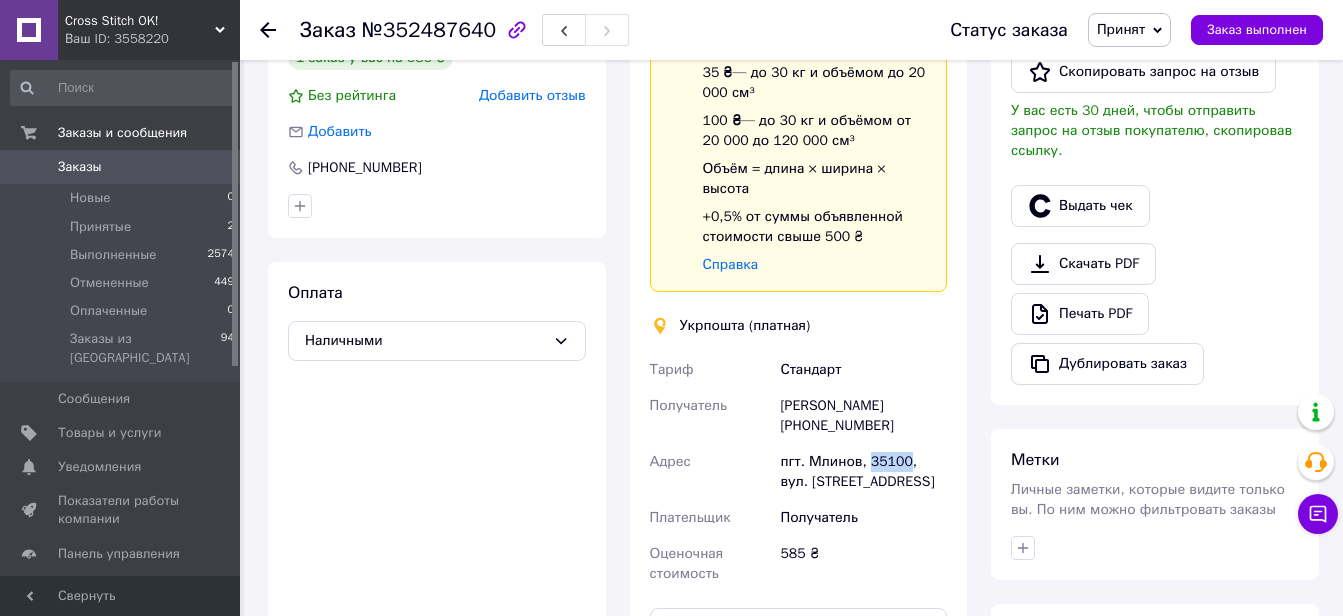drag, startPoint x: 902, startPoint y: 461, endPoint x: 868, endPoint y: 461, distance: 34 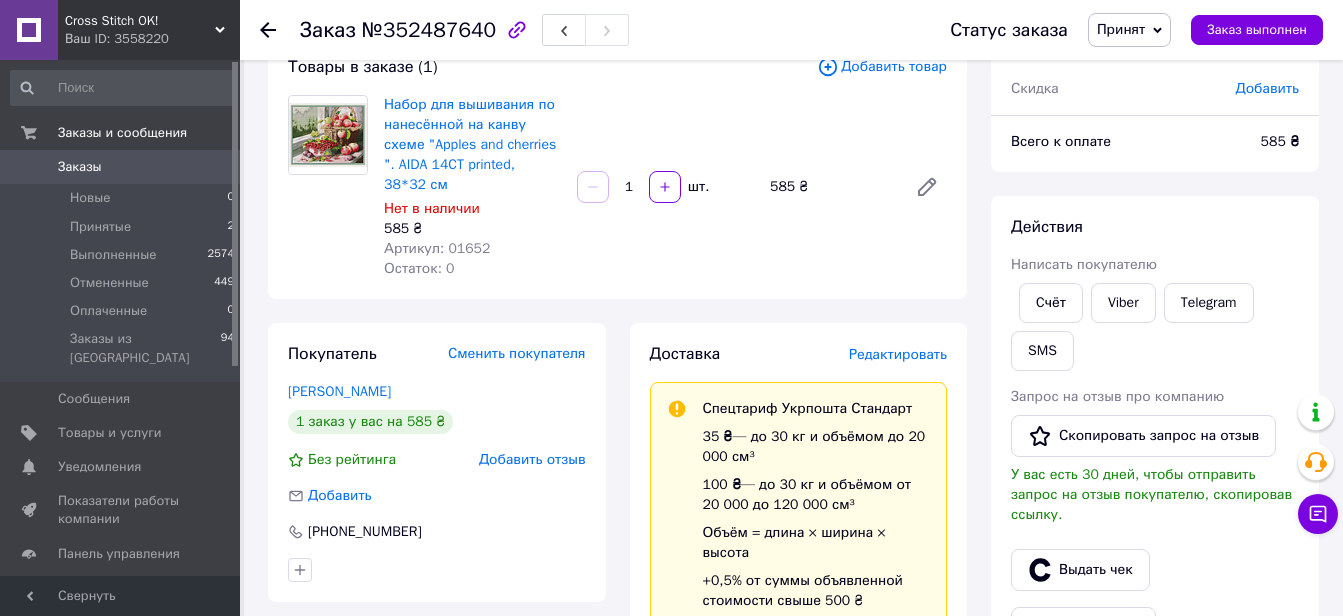 scroll, scrollTop: 100, scrollLeft: 0, axis: vertical 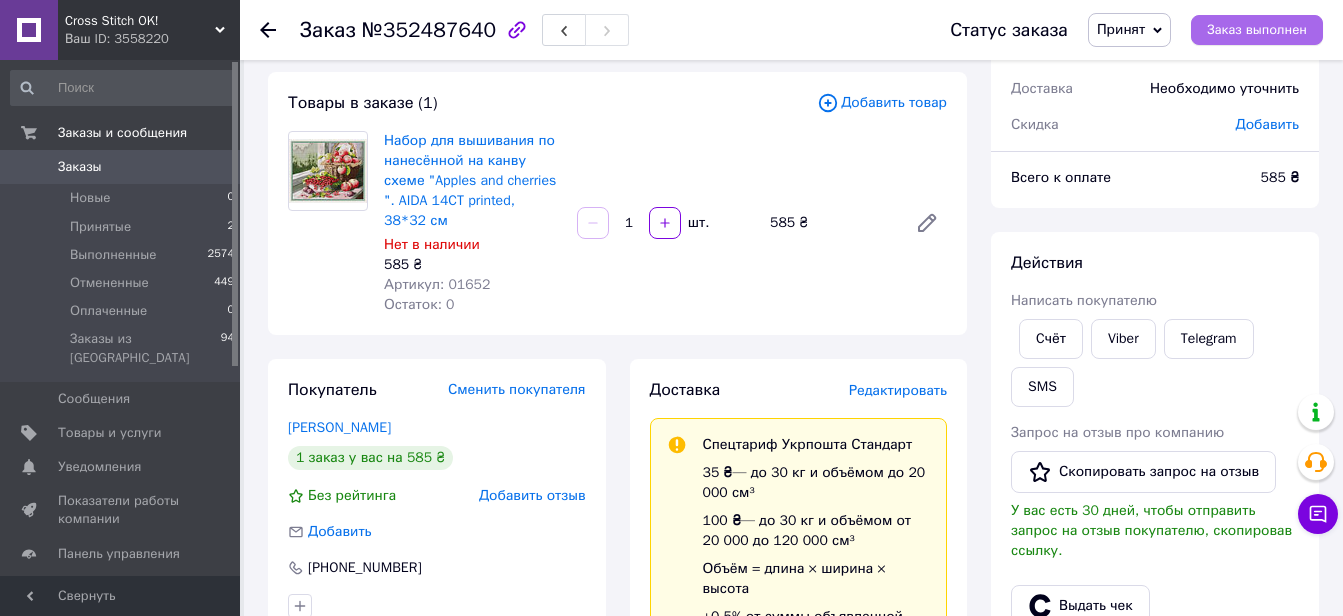click on "Заказ выполнен" at bounding box center [1257, 30] 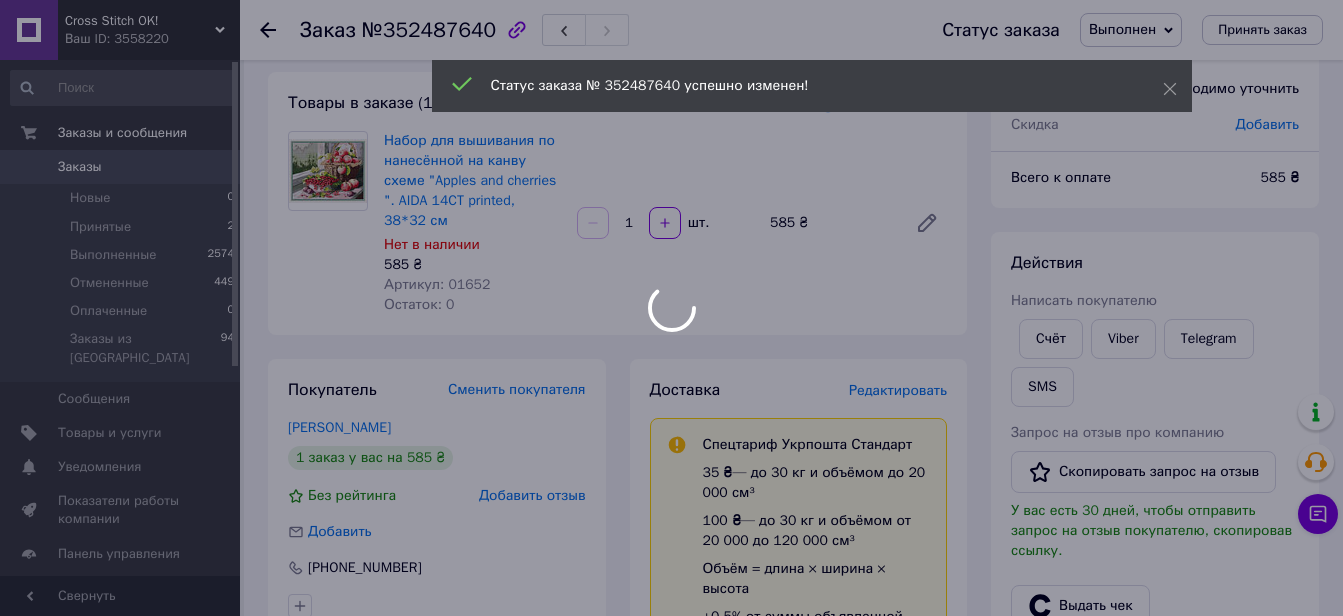 click at bounding box center [671, 308] 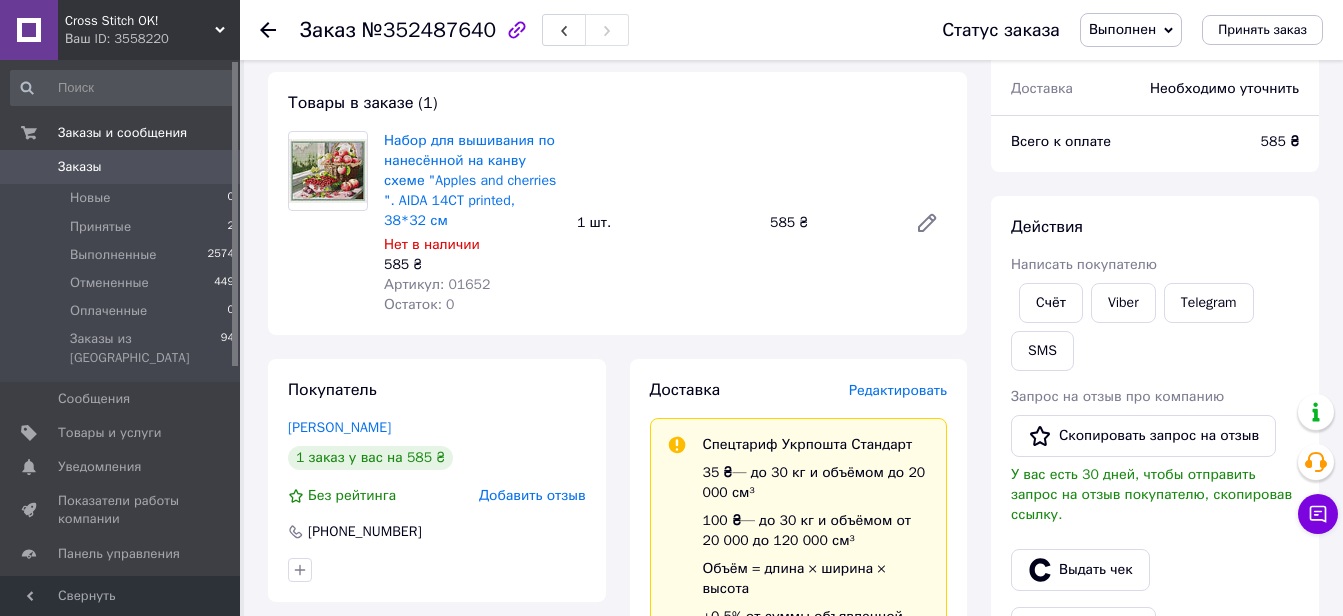 click 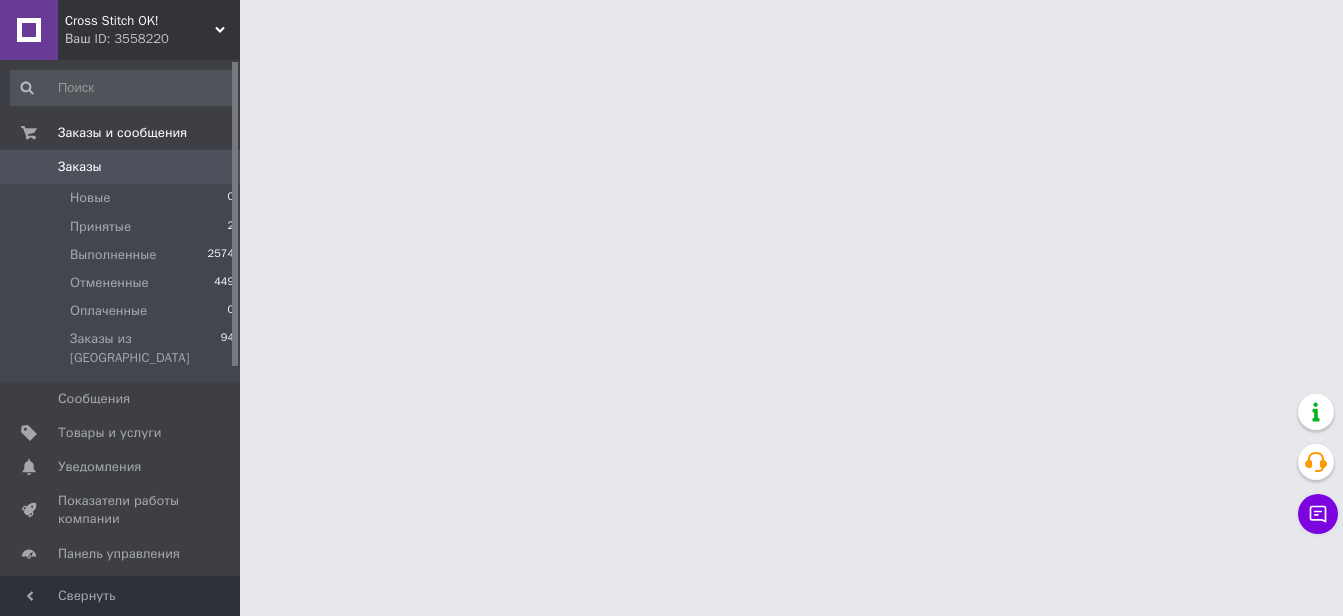 scroll, scrollTop: 0, scrollLeft: 0, axis: both 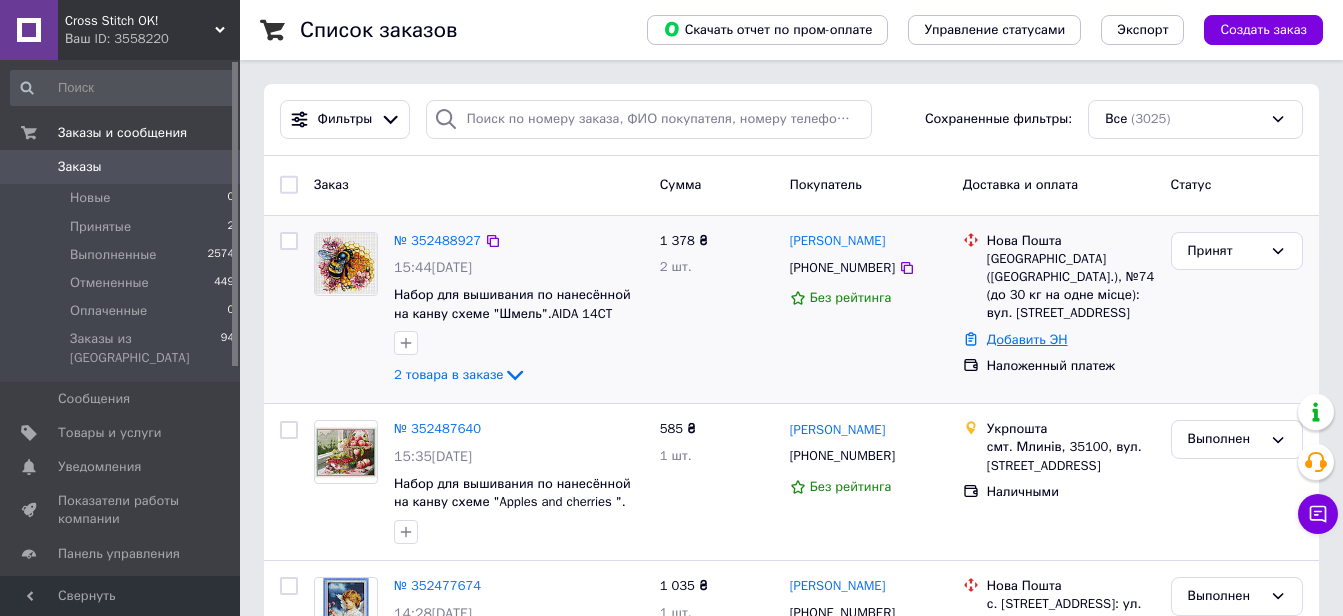 click on "Добавить ЭН" at bounding box center [1027, 339] 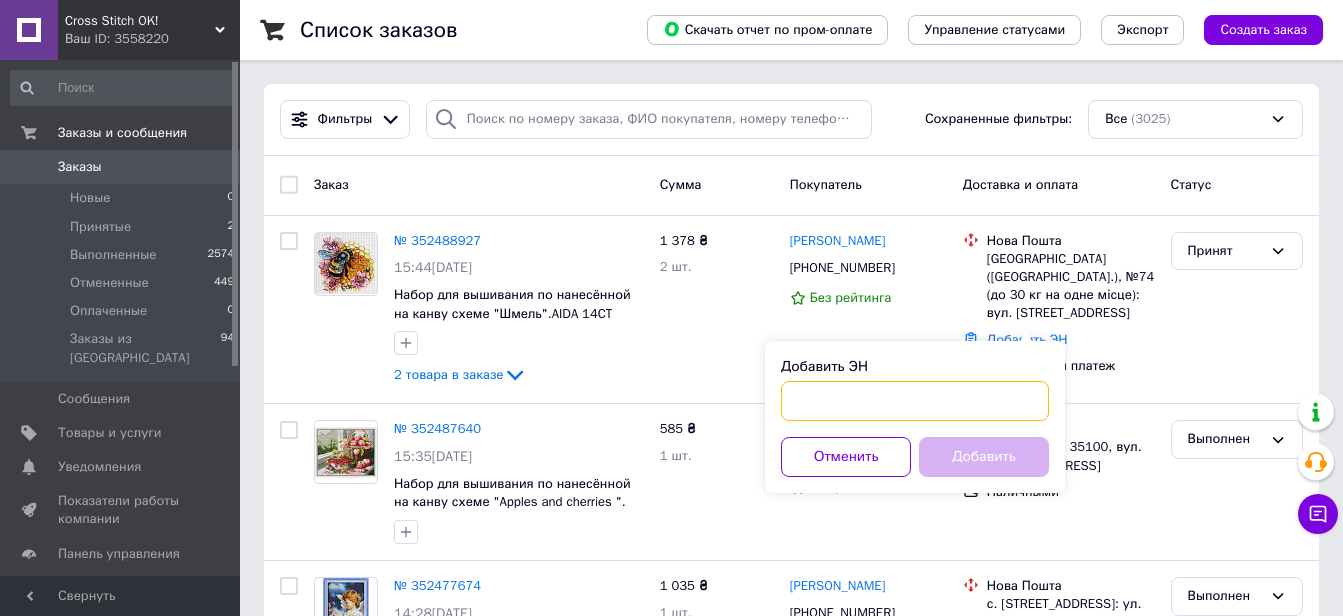 click on "Добавить ЭН" at bounding box center [915, 401] 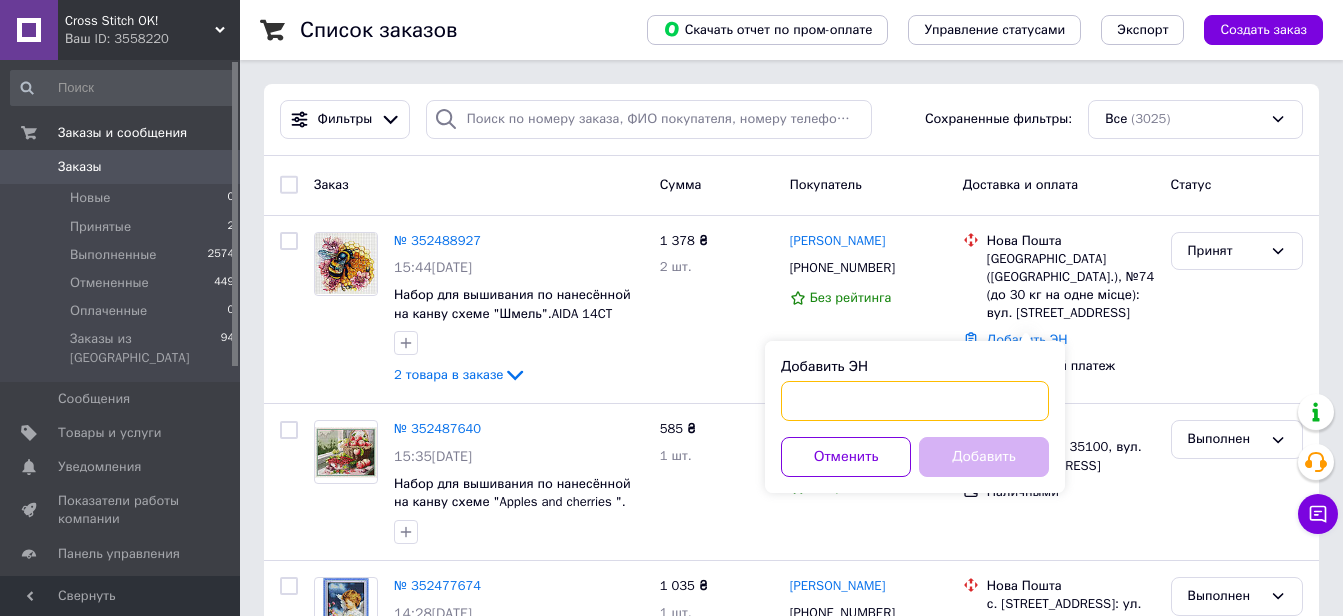 paste on "20451204857027" 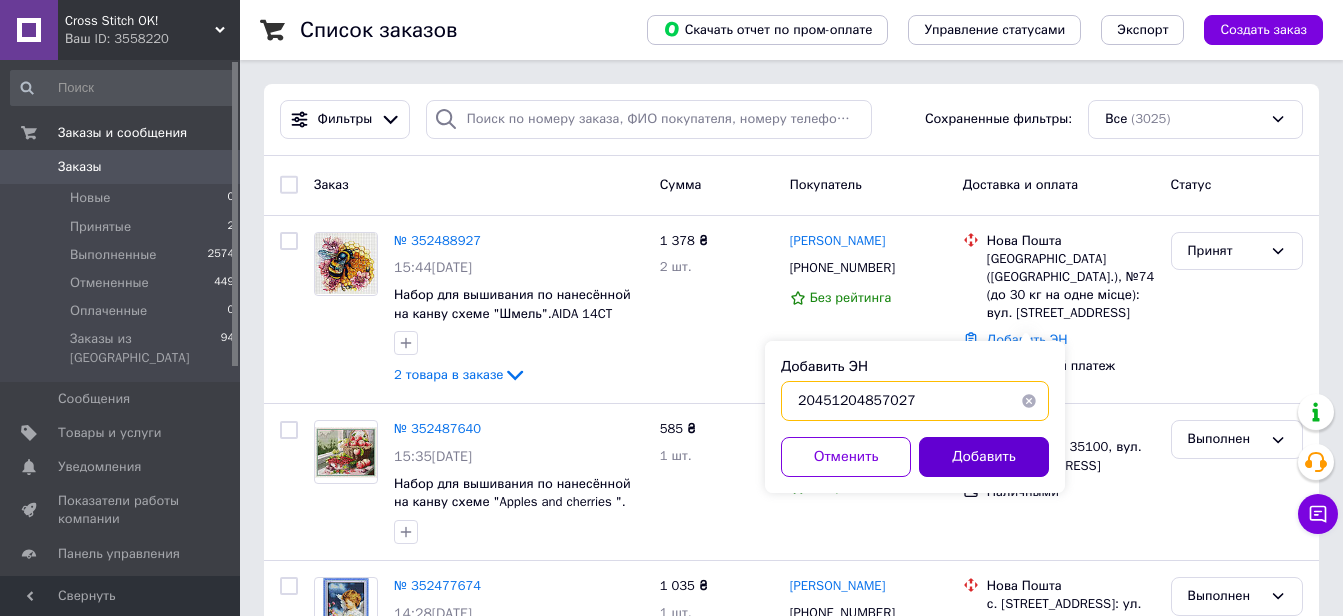 type on "20451204857027" 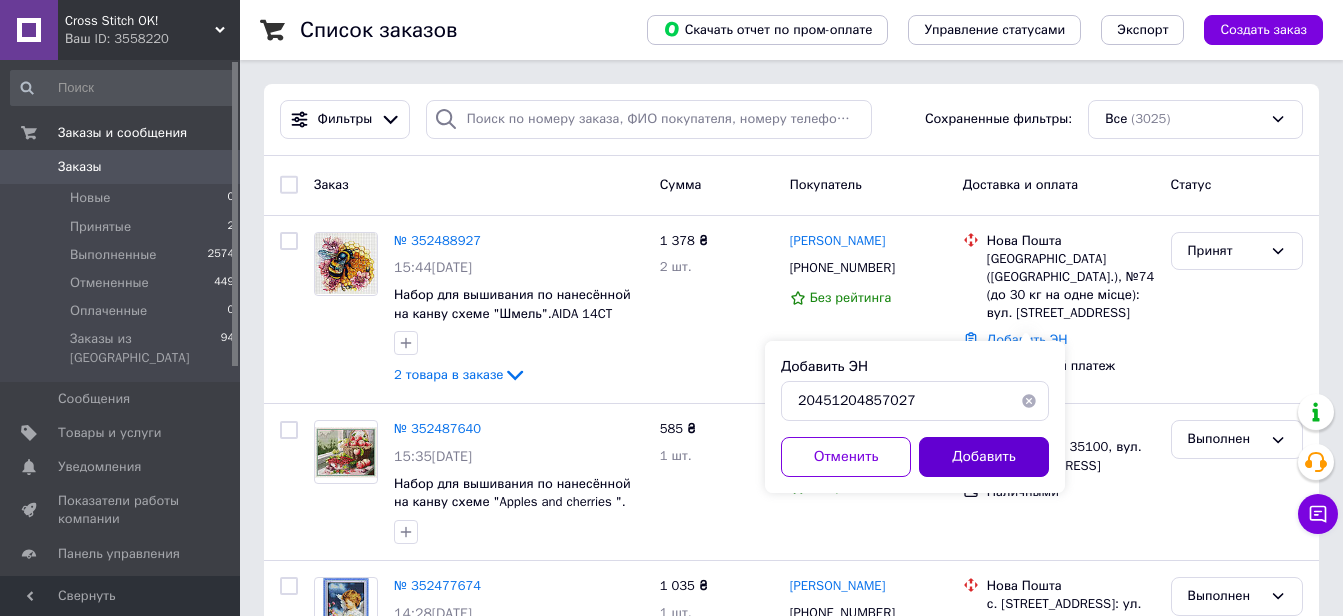 click on "Добавить" at bounding box center [984, 457] 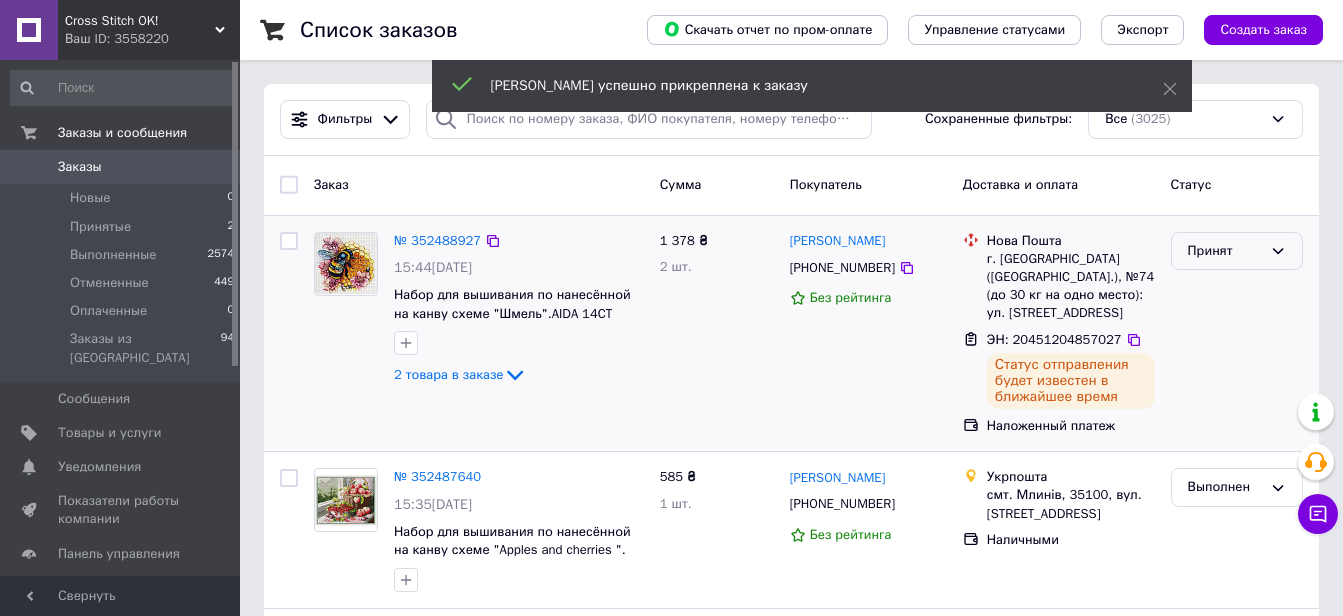 click on "Принят" at bounding box center [1225, 251] 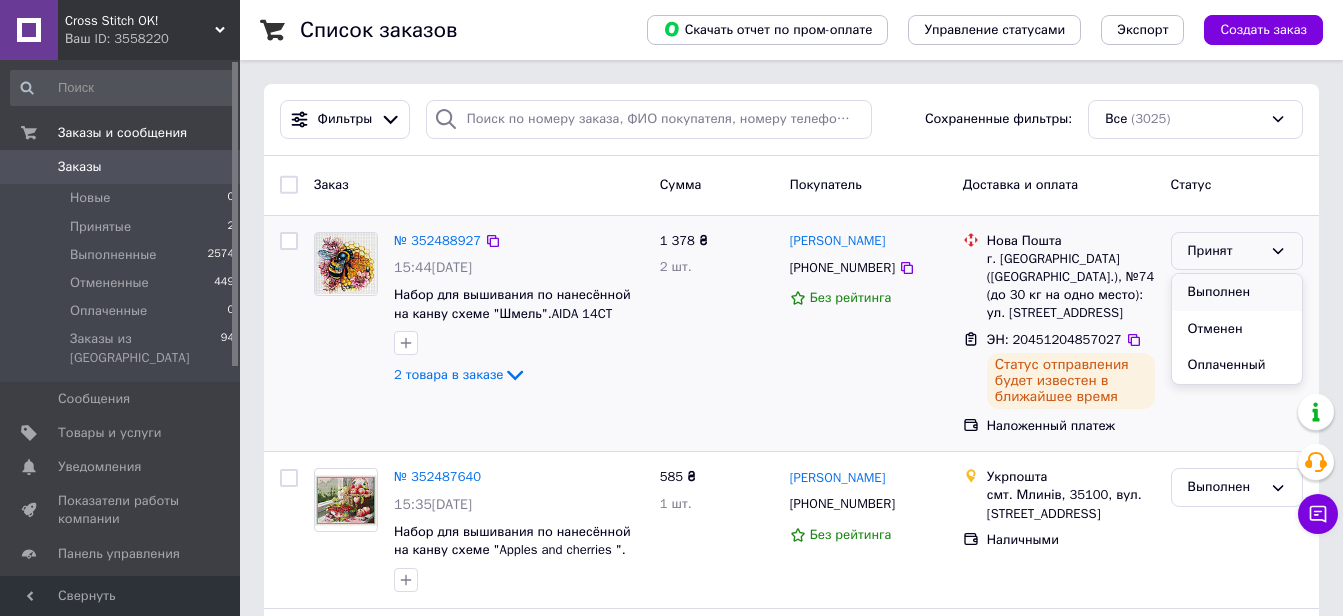 click on "Выполнен" at bounding box center (1237, 292) 